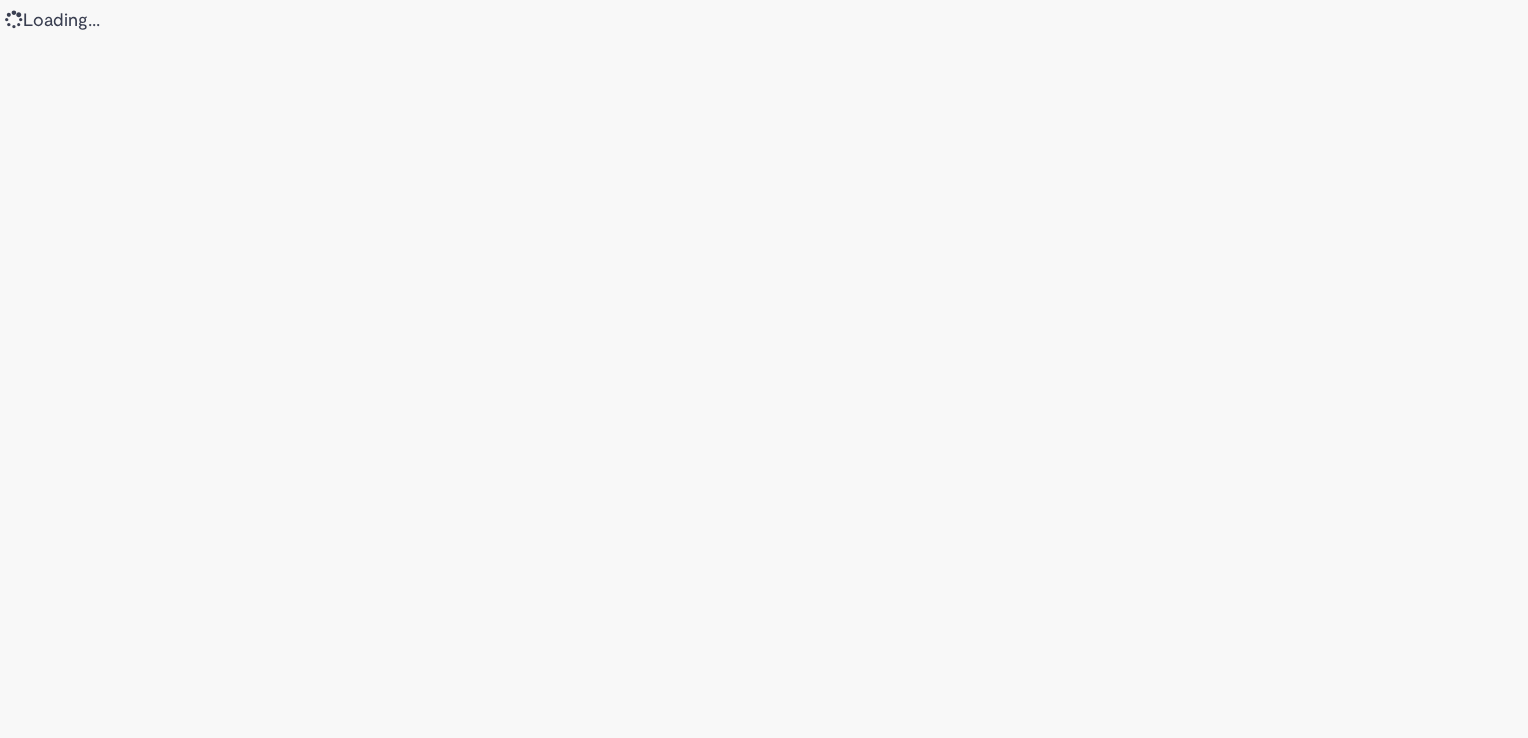 scroll, scrollTop: 0, scrollLeft: 0, axis: both 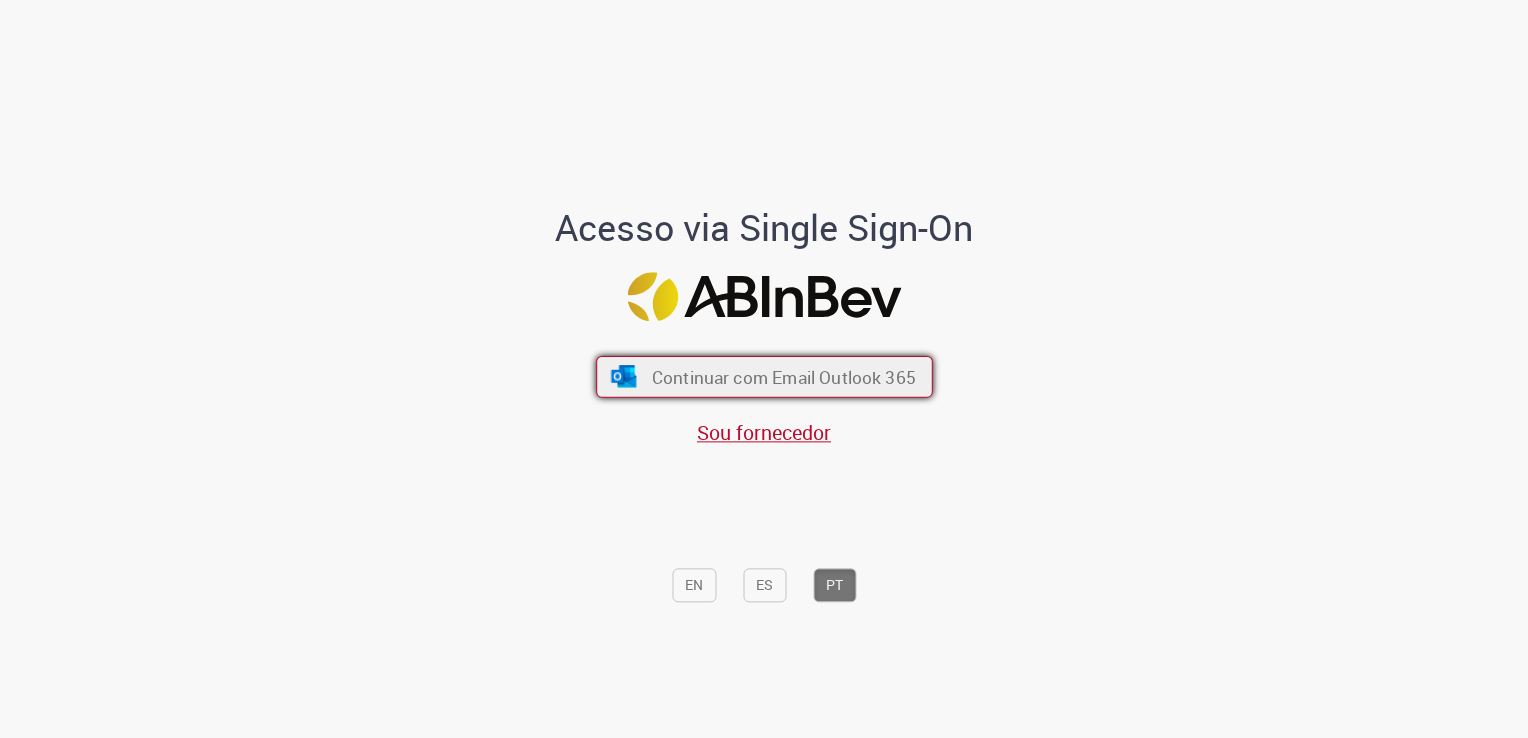 click on "Continuar com Email Outlook 365" at bounding box center [783, 377] 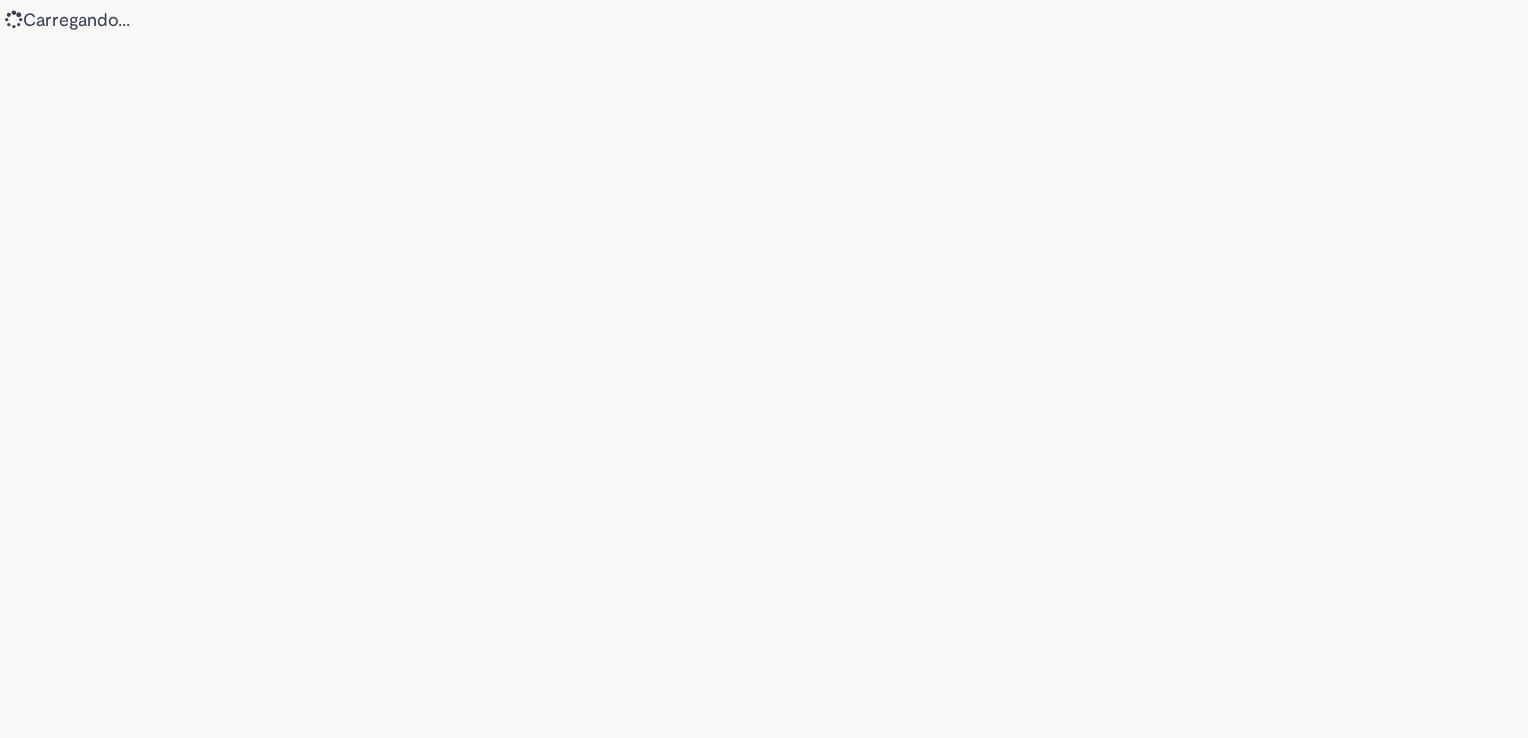 scroll, scrollTop: 0, scrollLeft: 0, axis: both 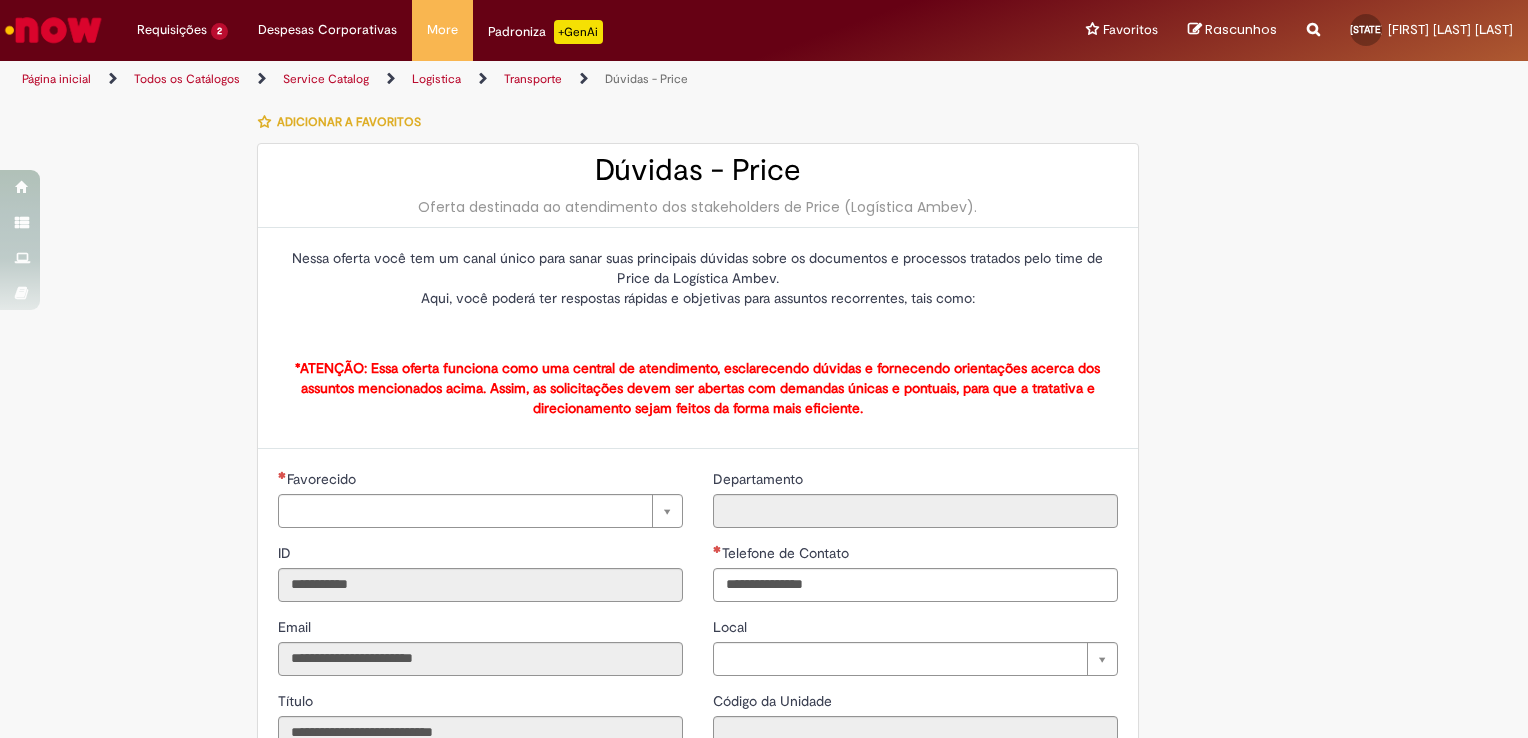 type on "**********" 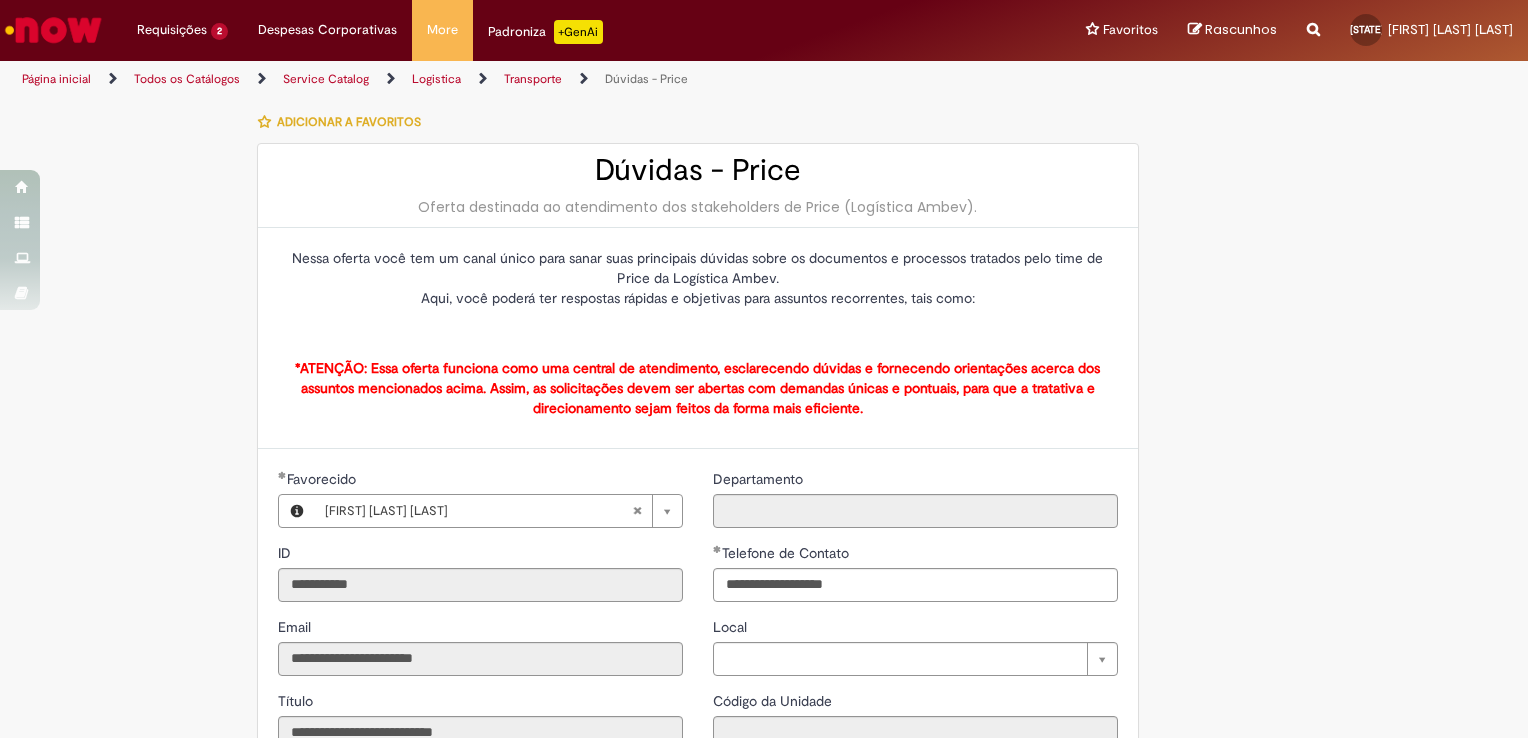 type on "**********" 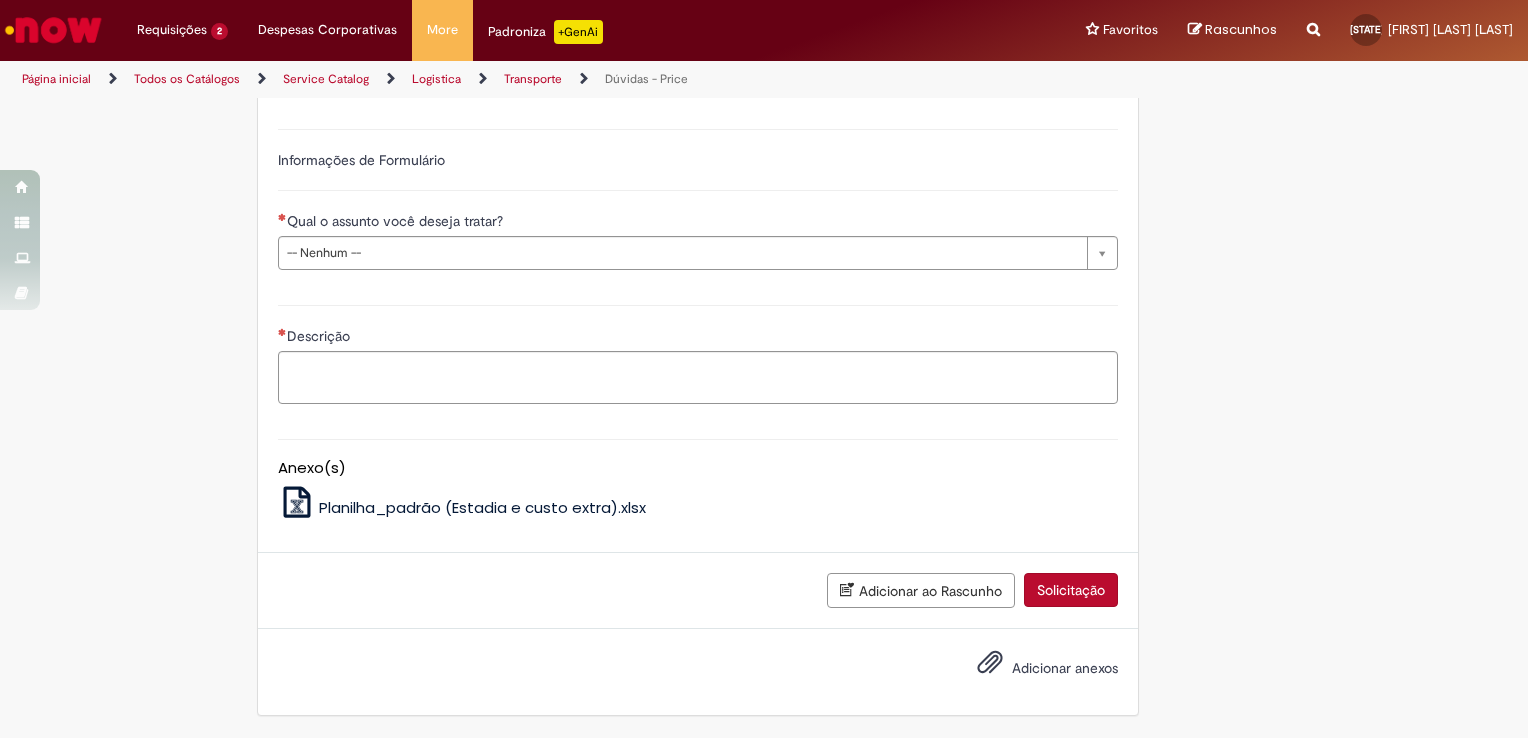 scroll, scrollTop: 933, scrollLeft: 0, axis: vertical 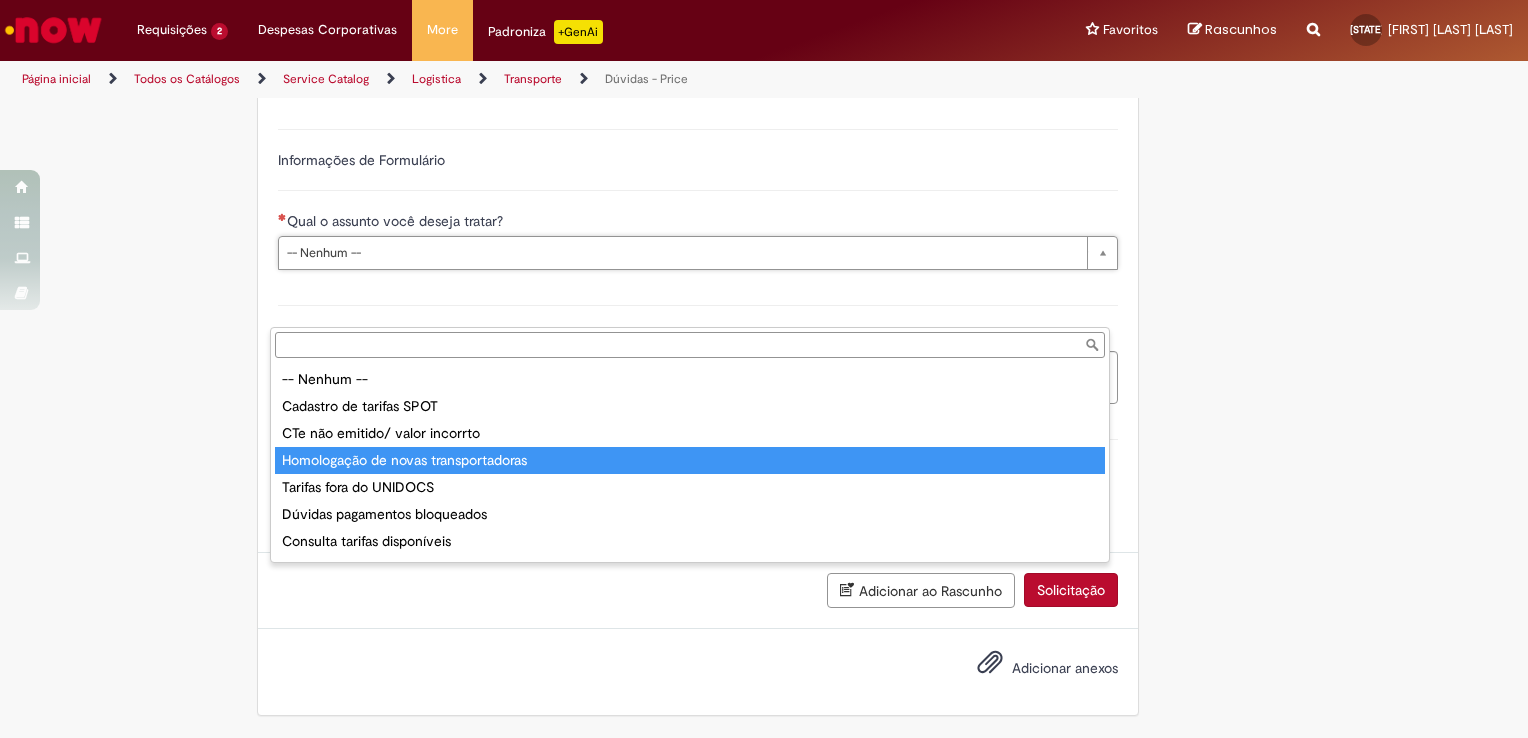 type on "**********" 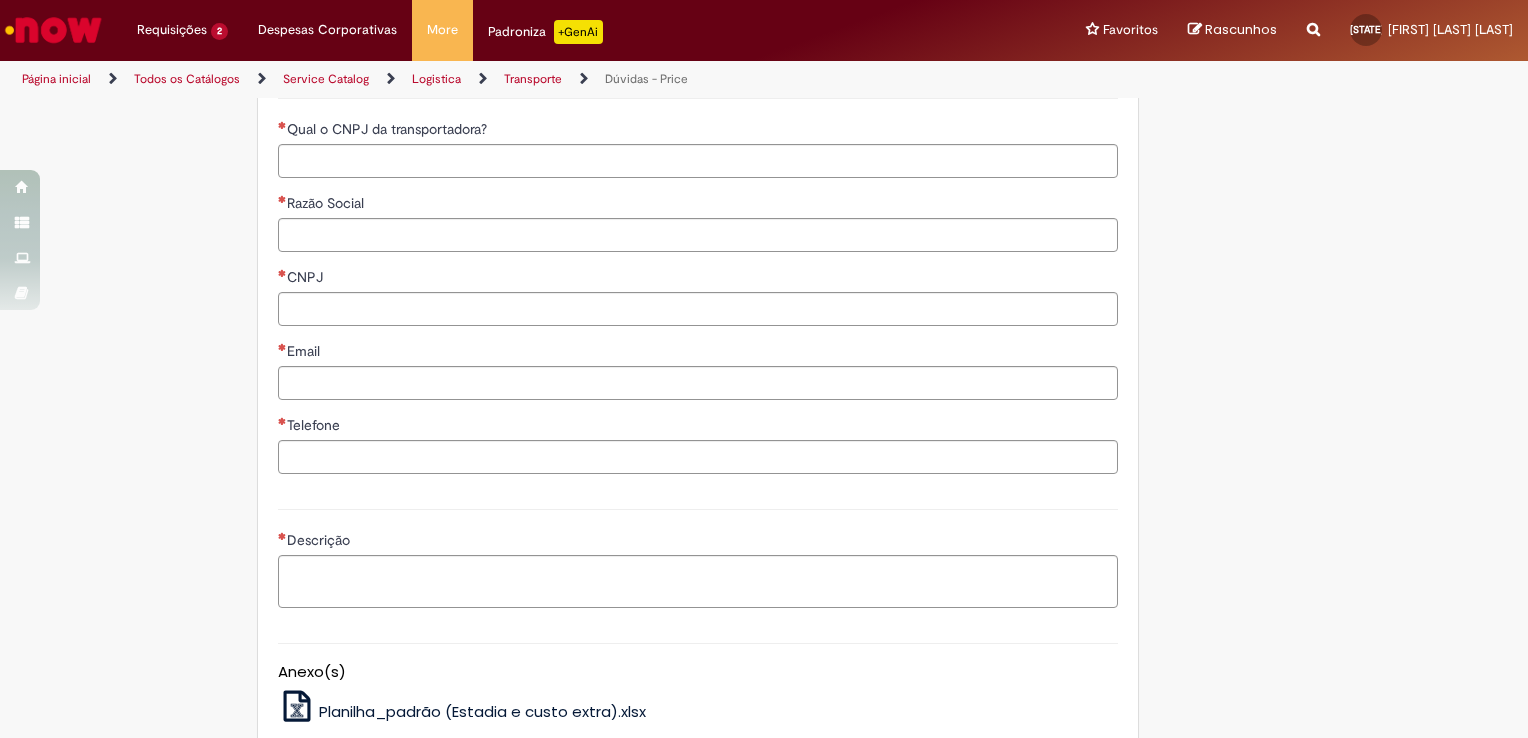 scroll, scrollTop: 1166, scrollLeft: 0, axis: vertical 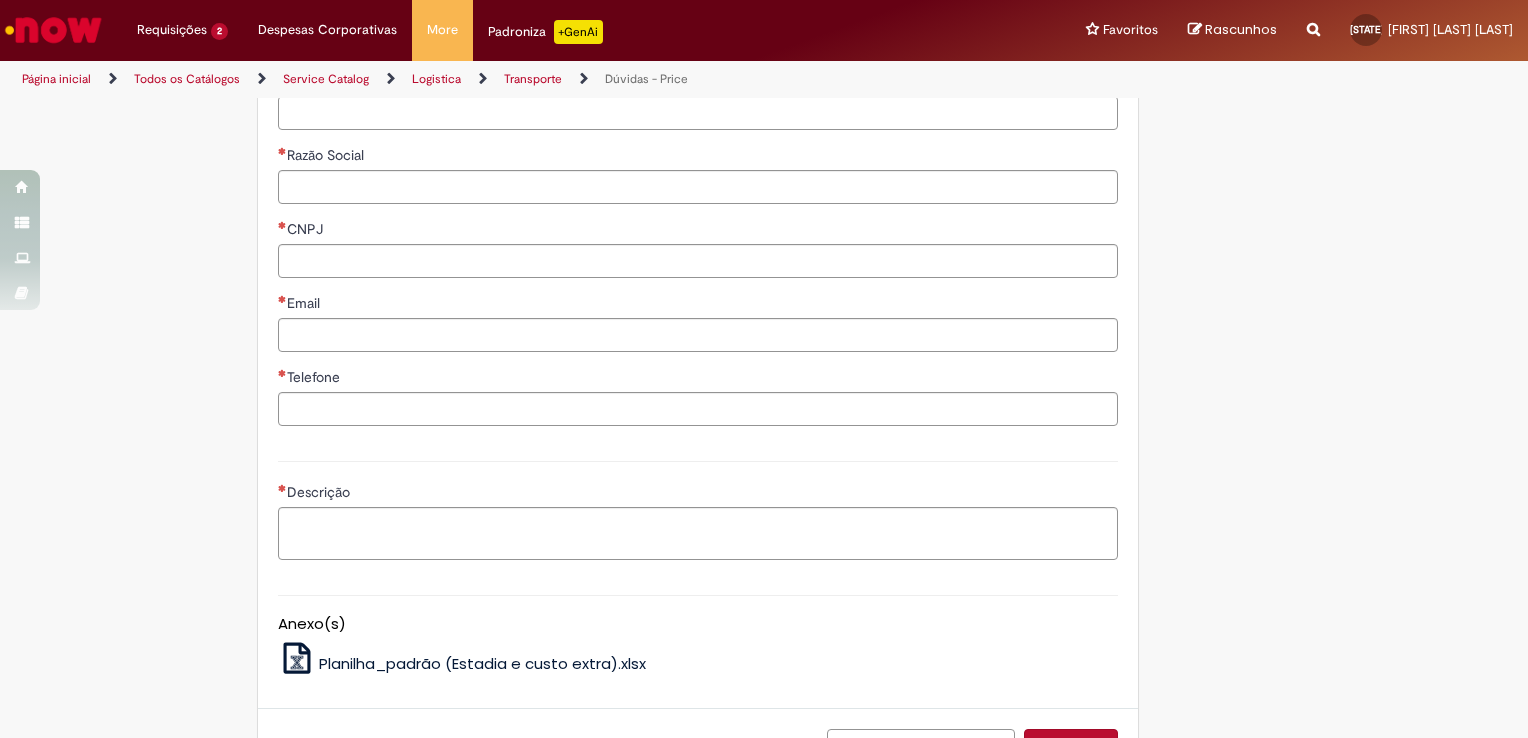 click on "Qual o CNPJ da transportadora?" at bounding box center (698, 113) 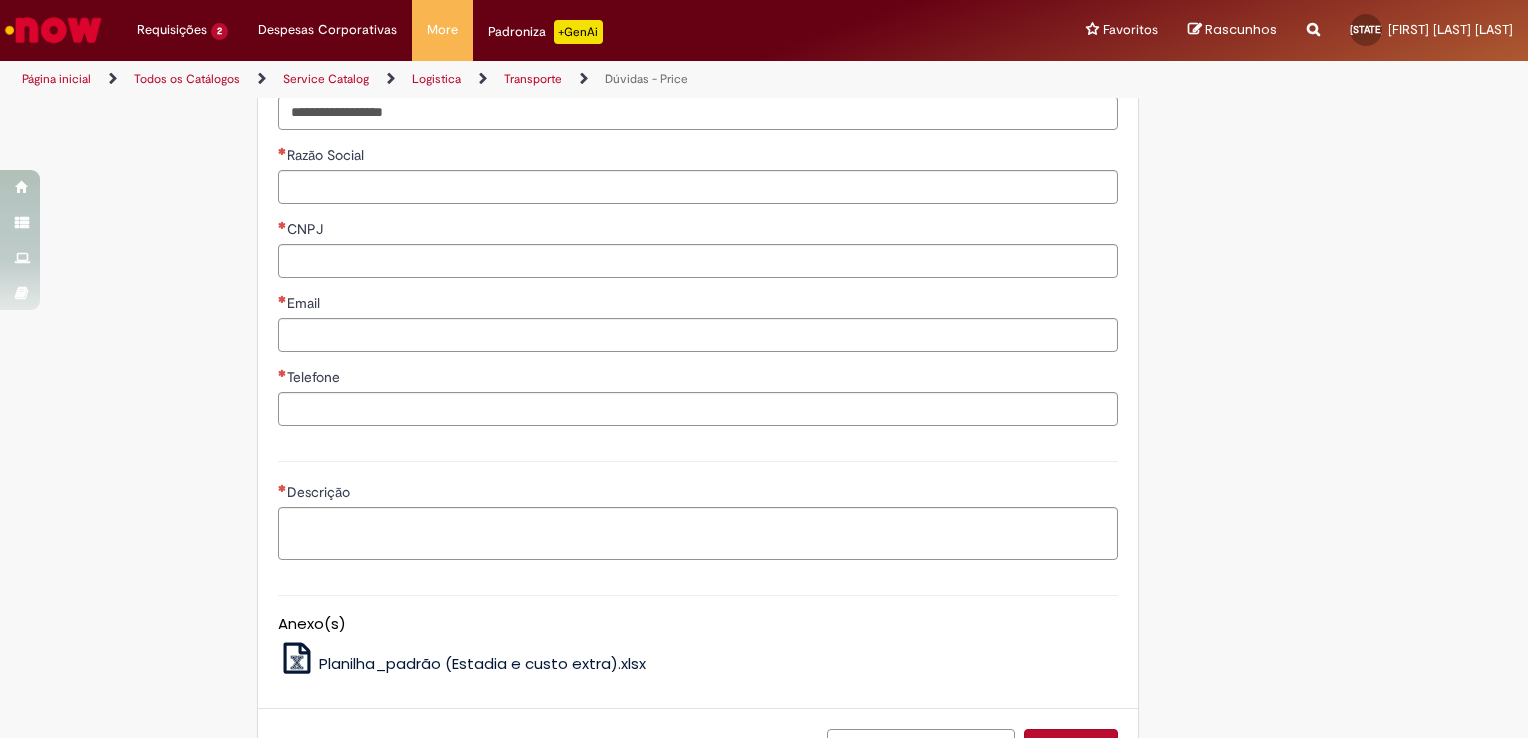 type on "**********" 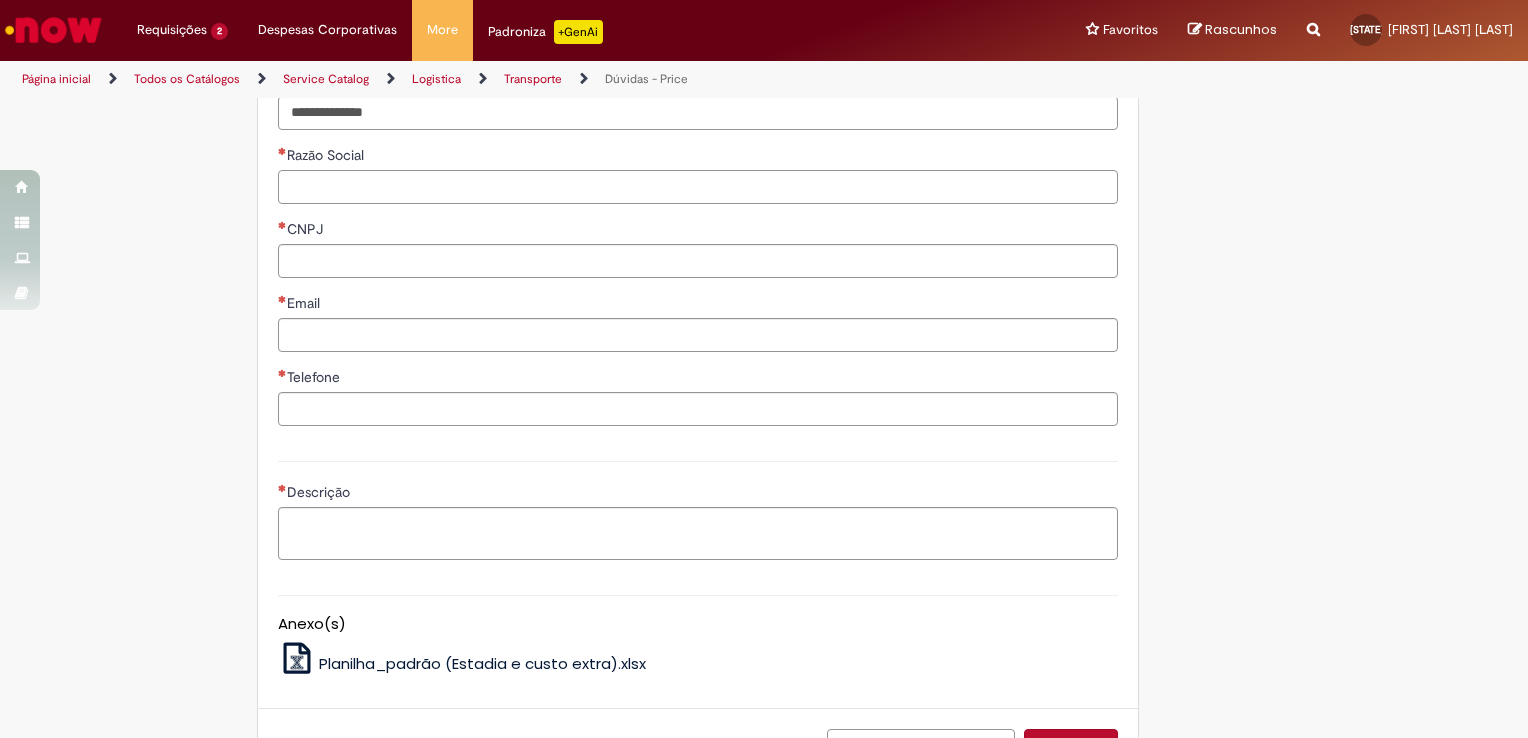 click on "Razão Social" at bounding box center (698, 187) 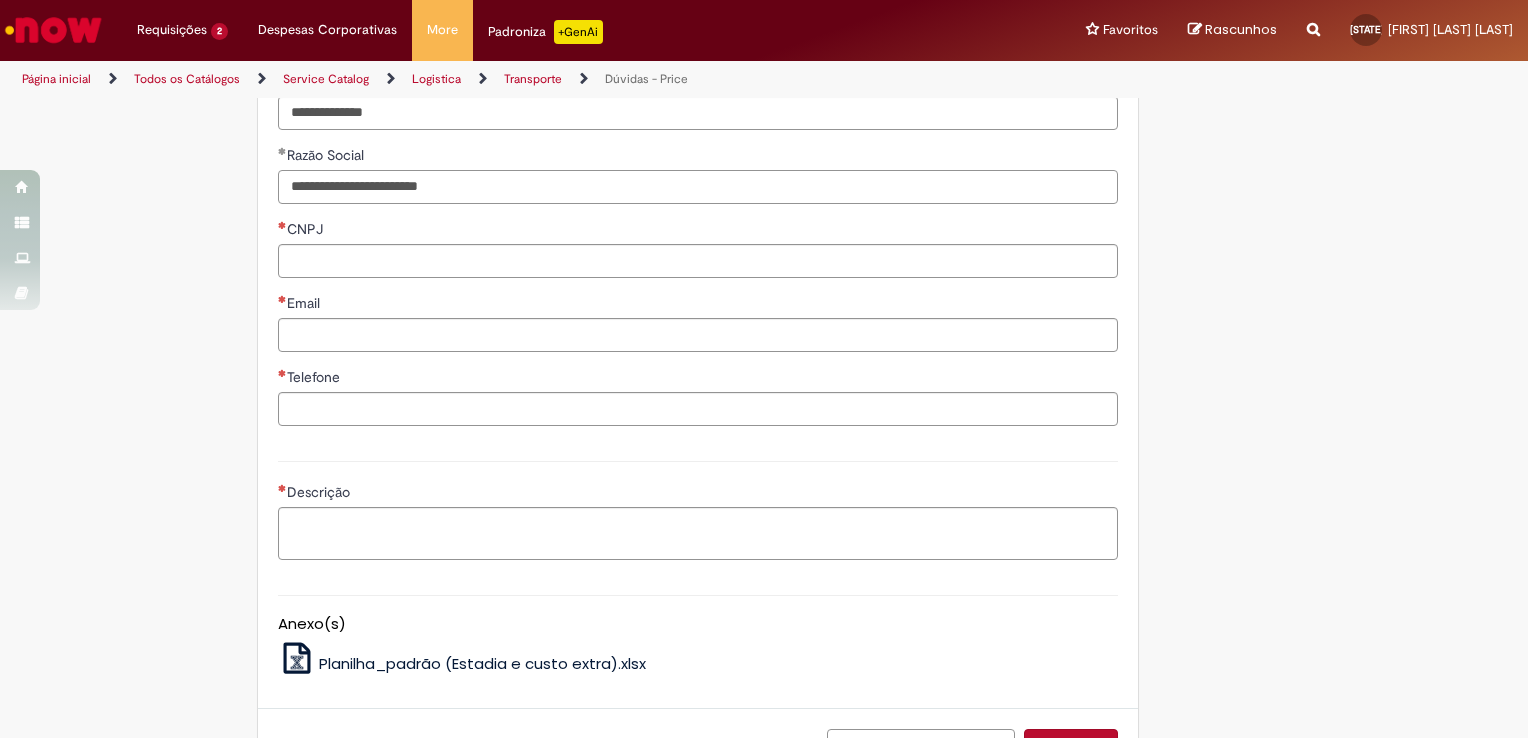 type on "**********" 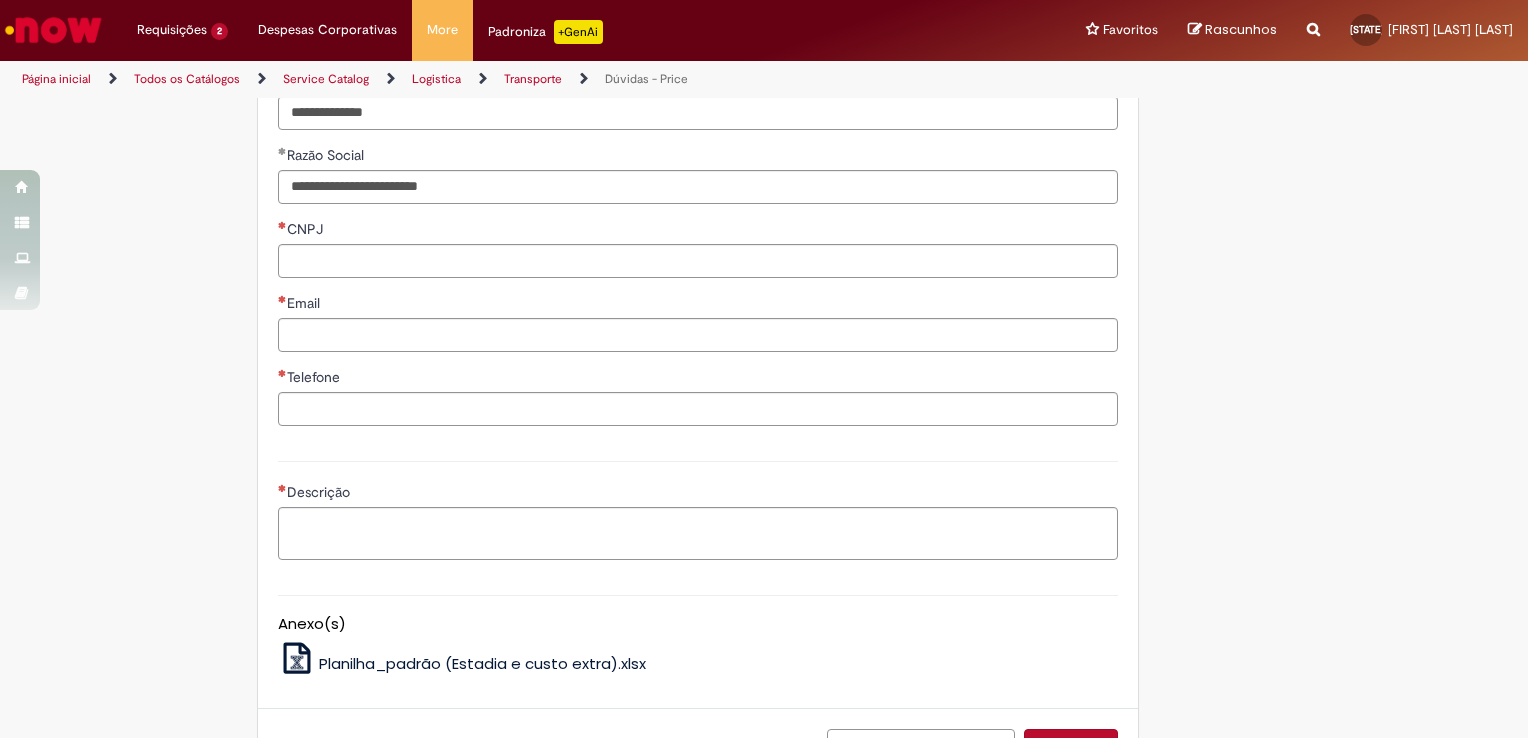 click on "**********" at bounding box center [698, 20] 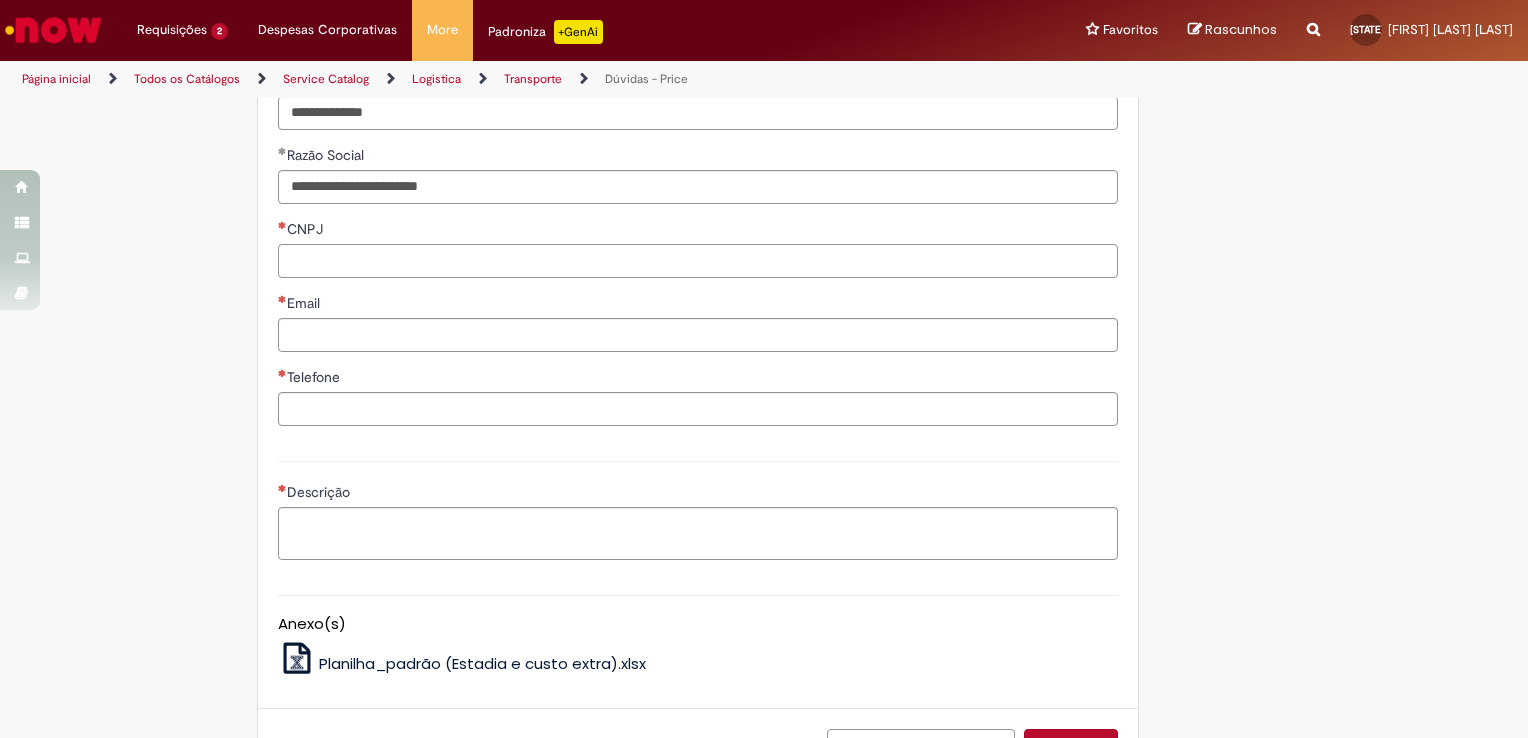click on "CNPJ" at bounding box center [698, 261] 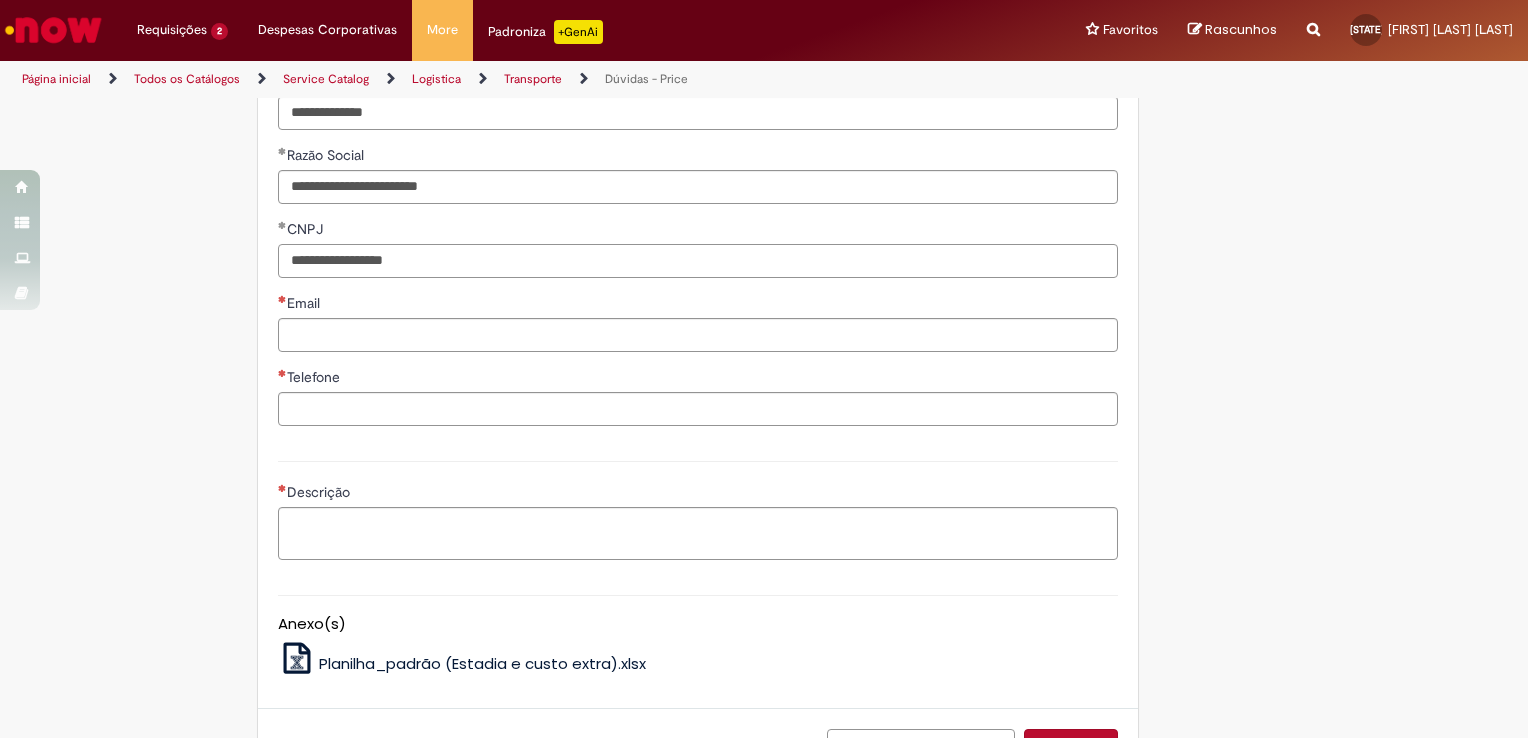type on "**********" 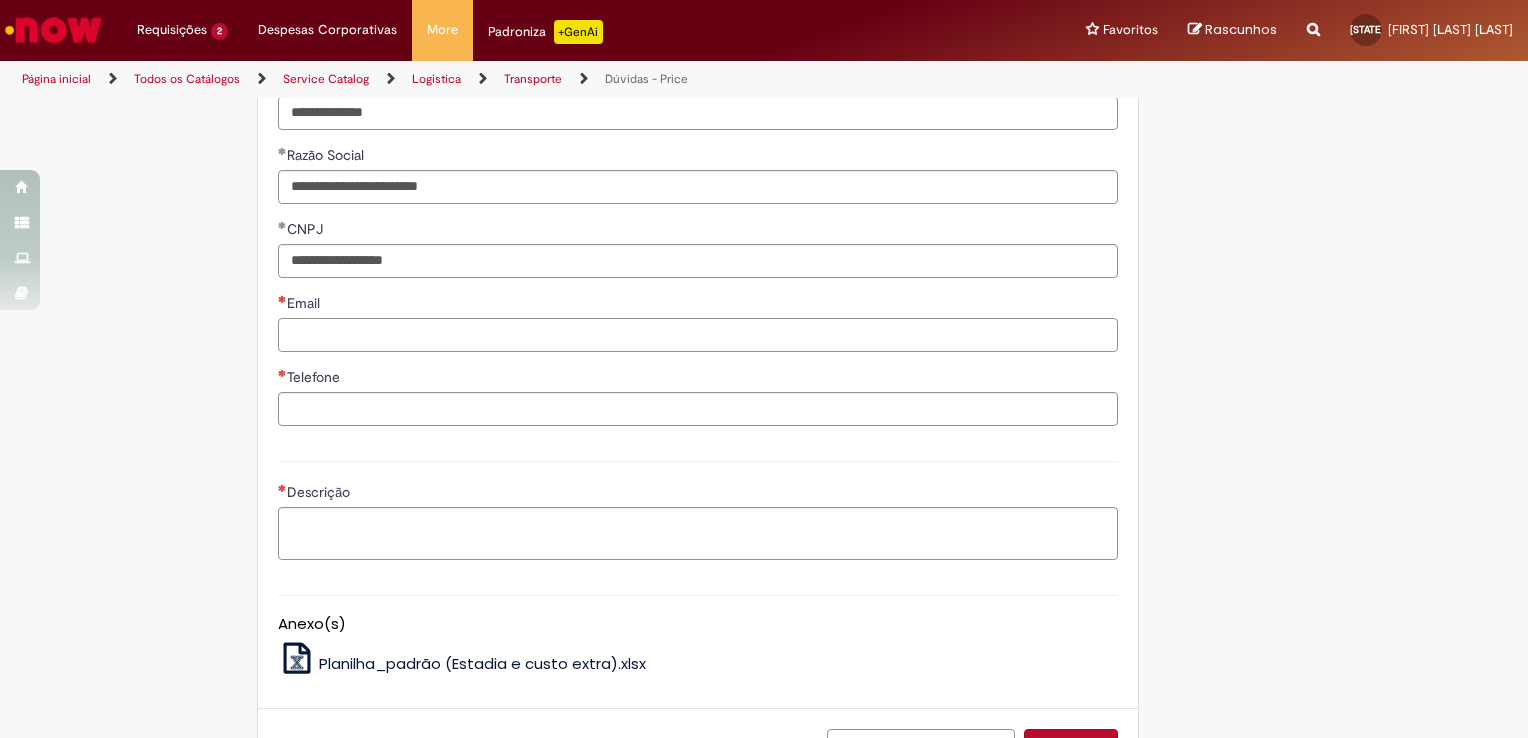 click on "Email" at bounding box center [698, 335] 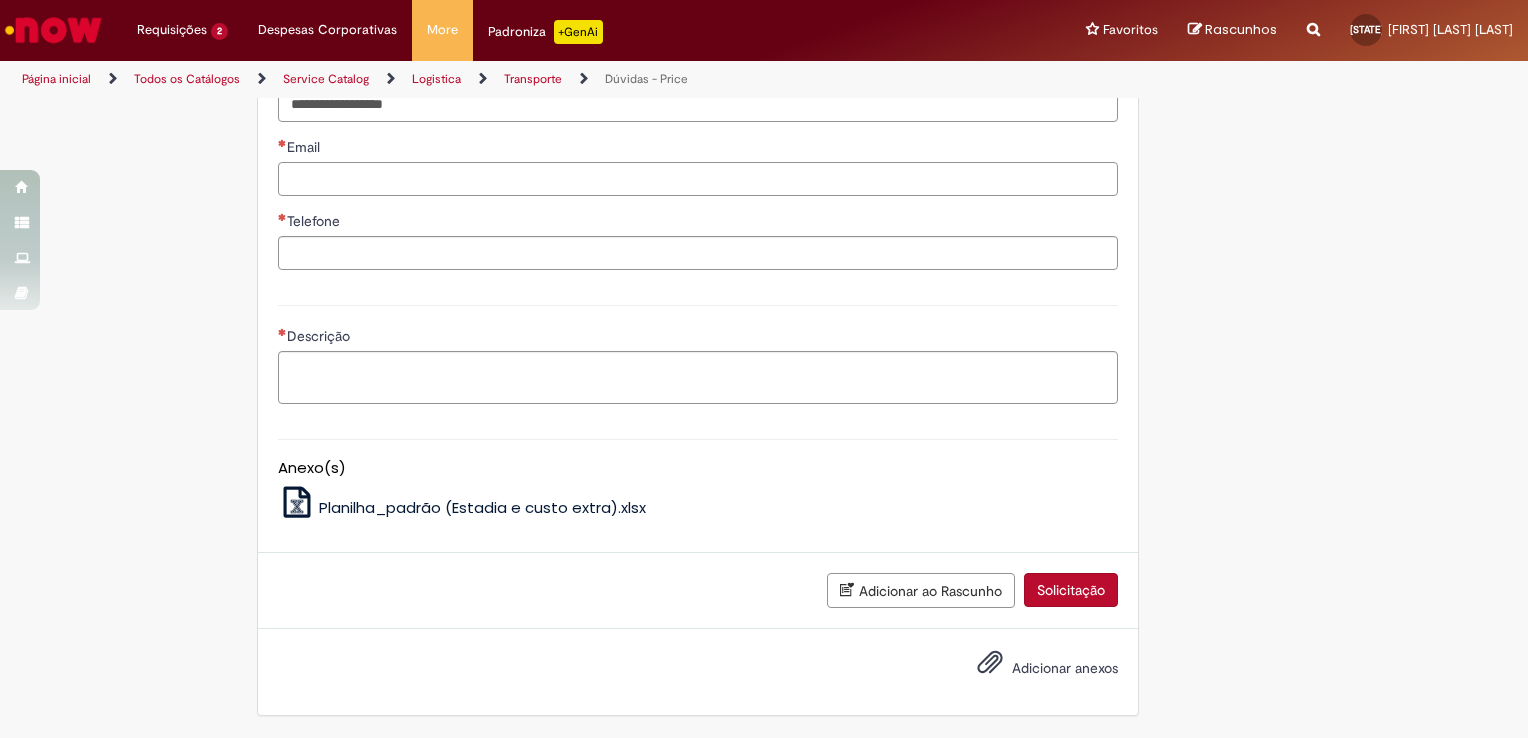 scroll, scrollTop: 1400, scrollLeft: 0, axis: vertical 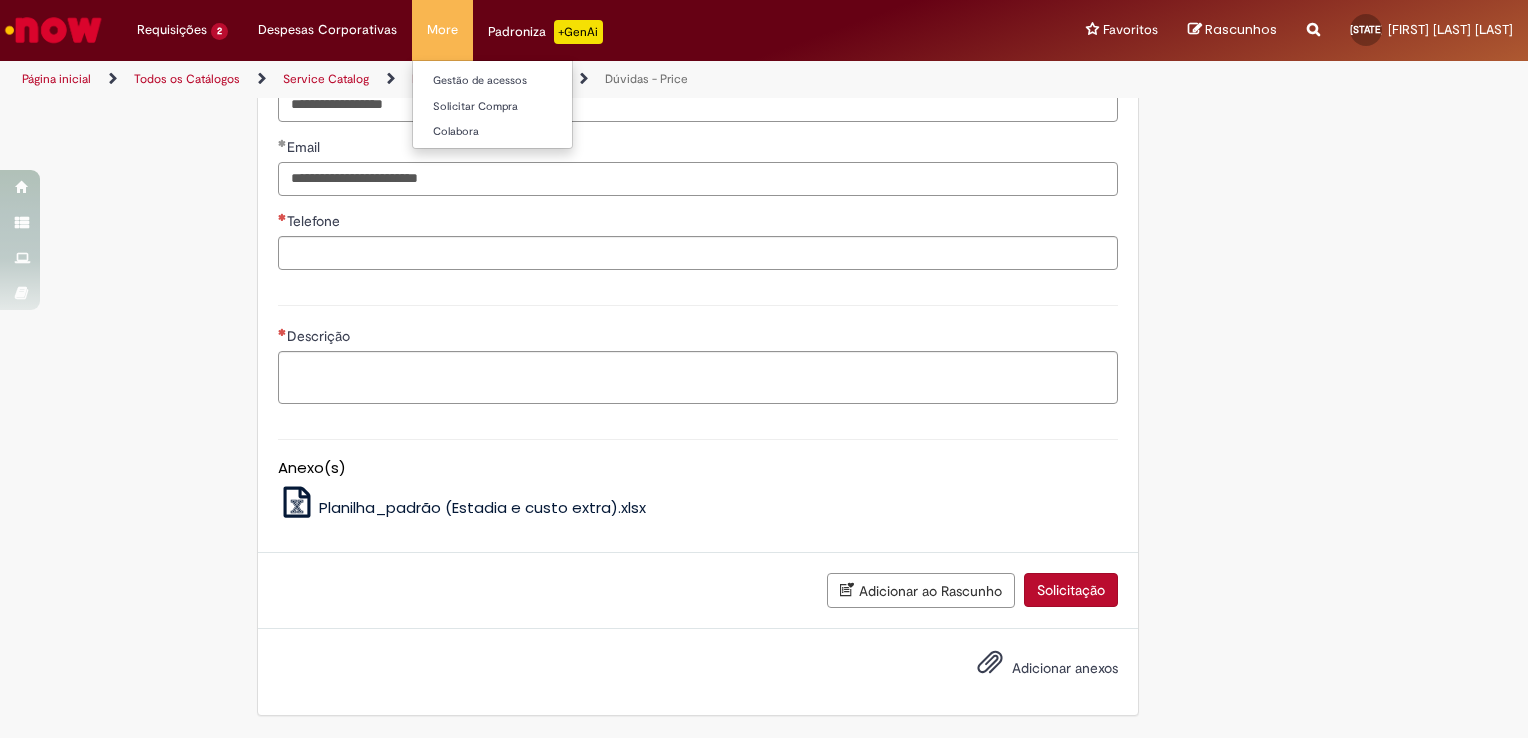 type on "**********" 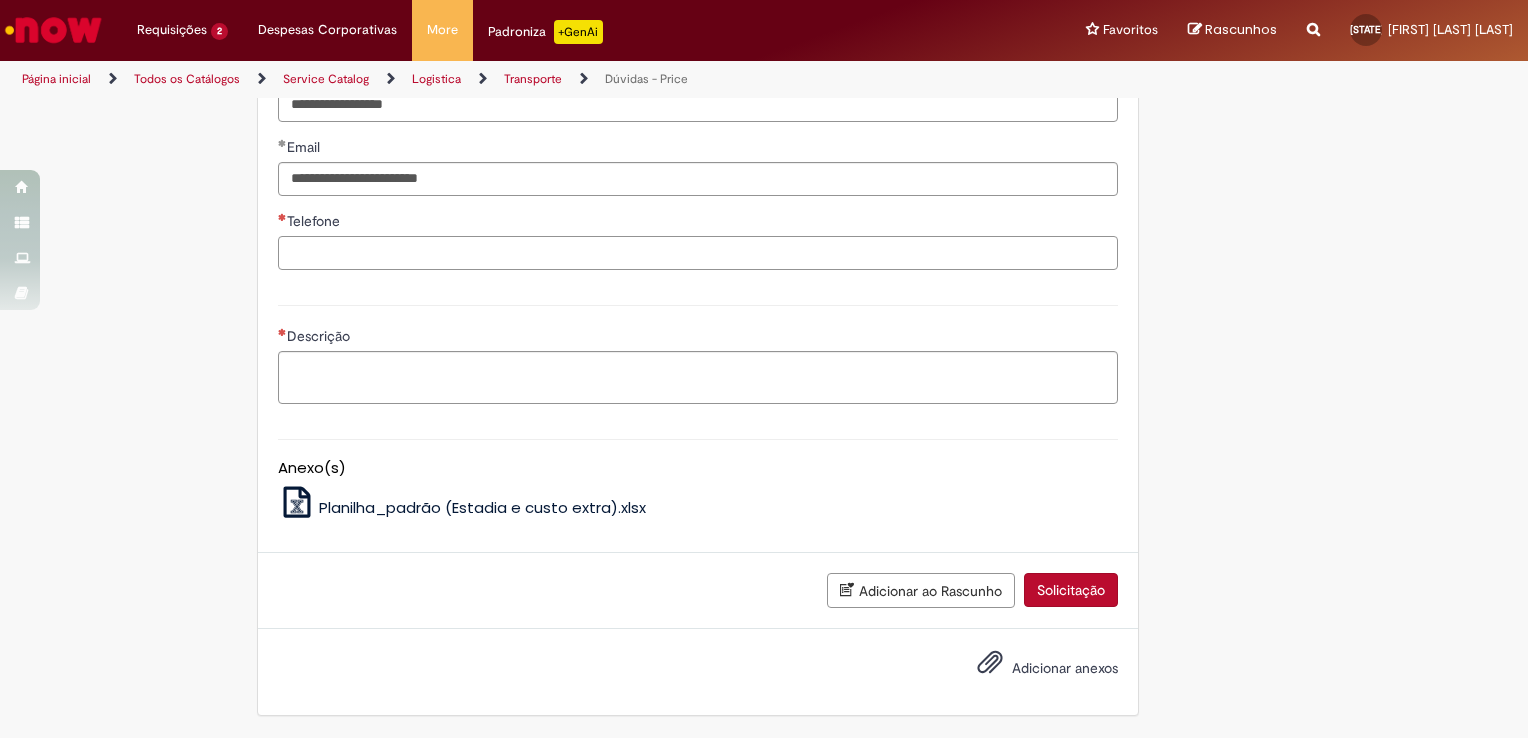 click on "Telefone" at bounding box center [698, 253] 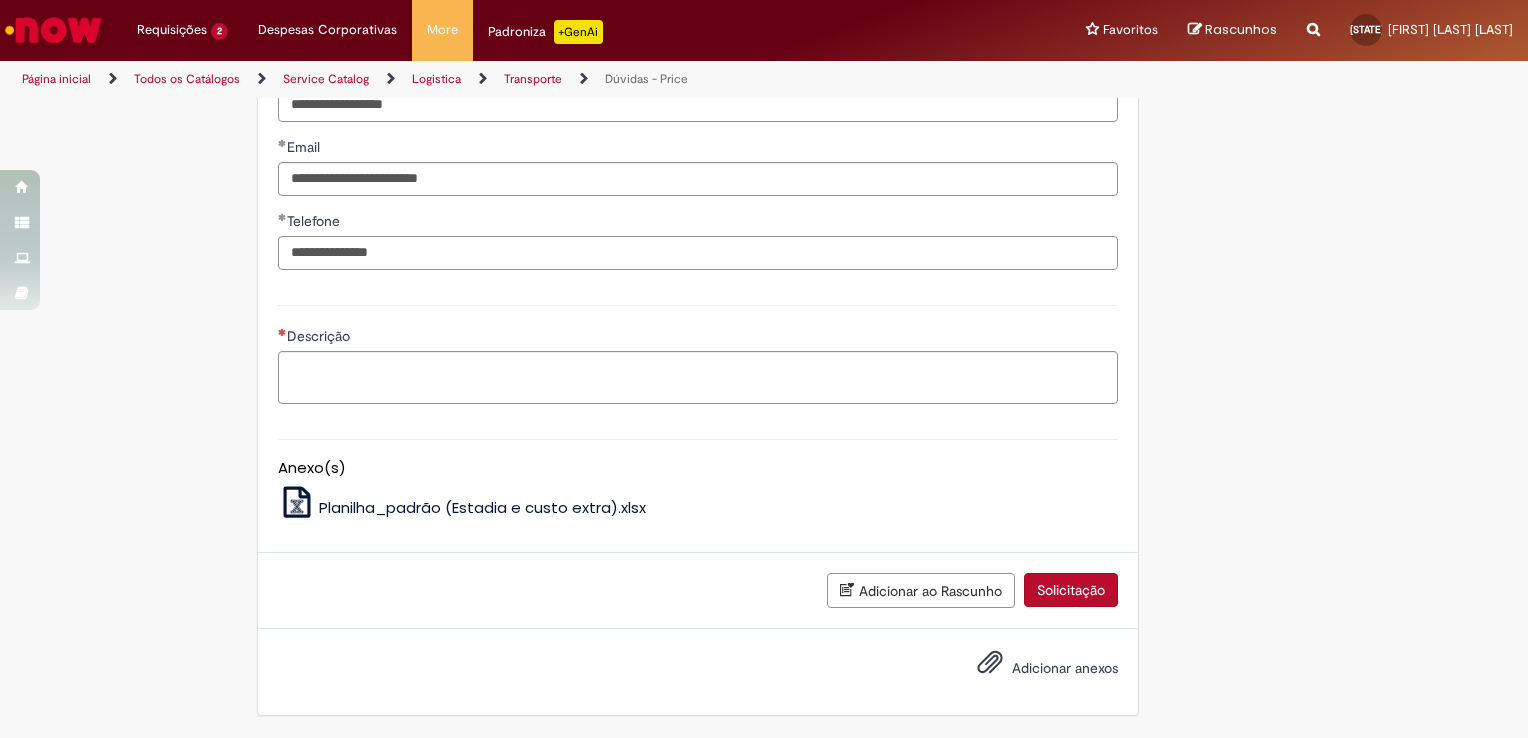 scroll, scrollTop: 1633, scrollLeft: 0, axis: vertical 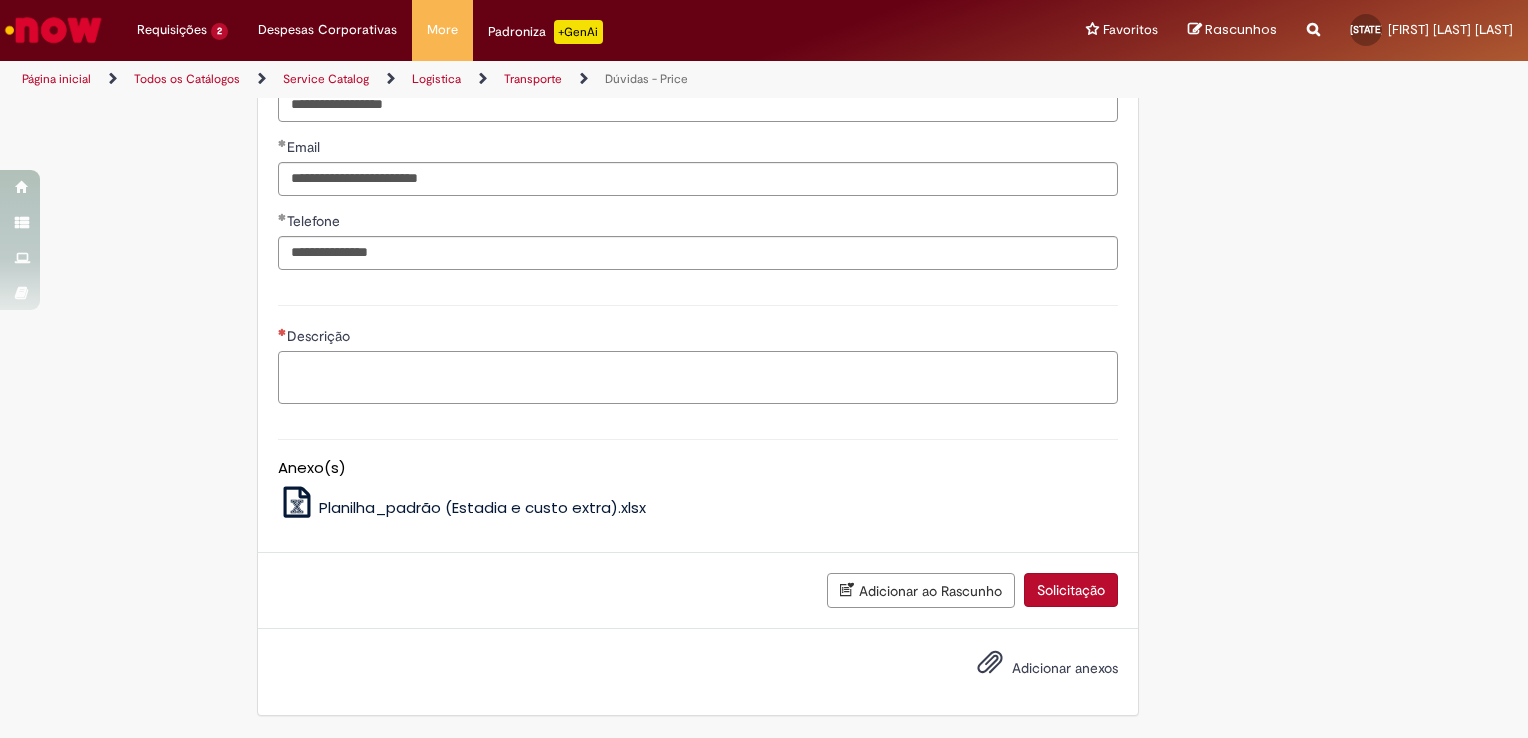 click on "Descrição" at bounding box center [698, 378] 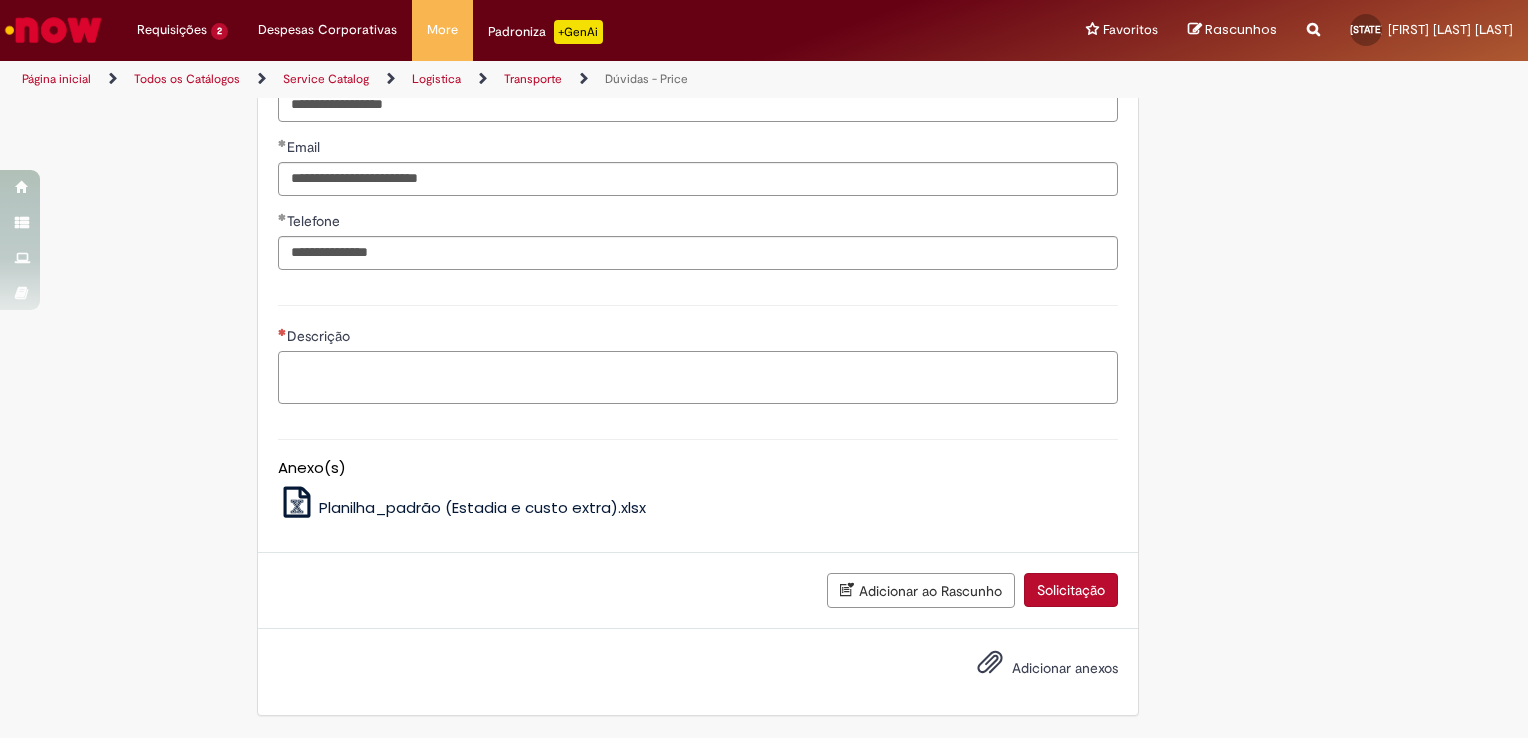 scroll, scrollTop: 1657, scrollLeft: 0, axis: vertical 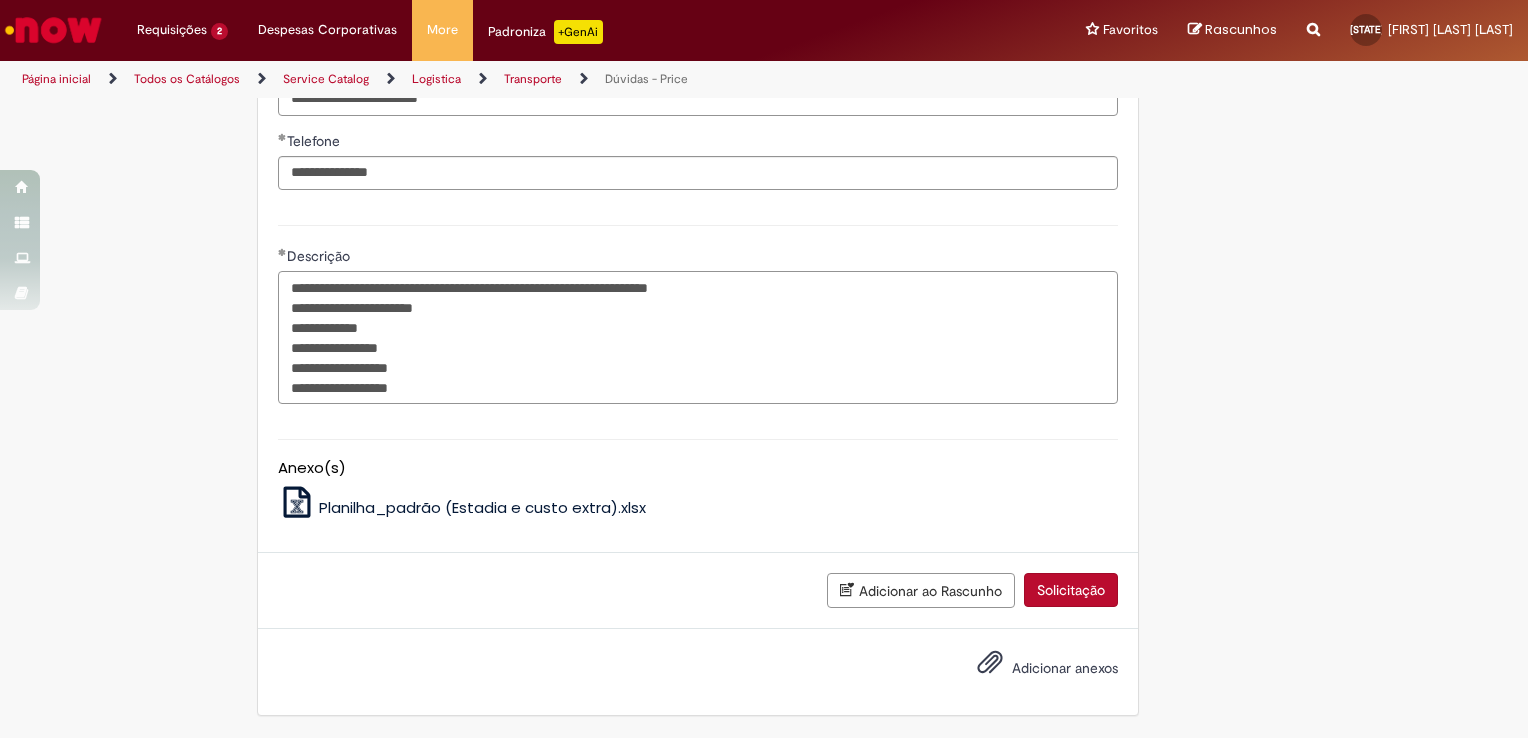 drag, startPoint x: 365, startPoint y: 406, endPoint x: 50, endPoint y: 414, distance: 315.10156 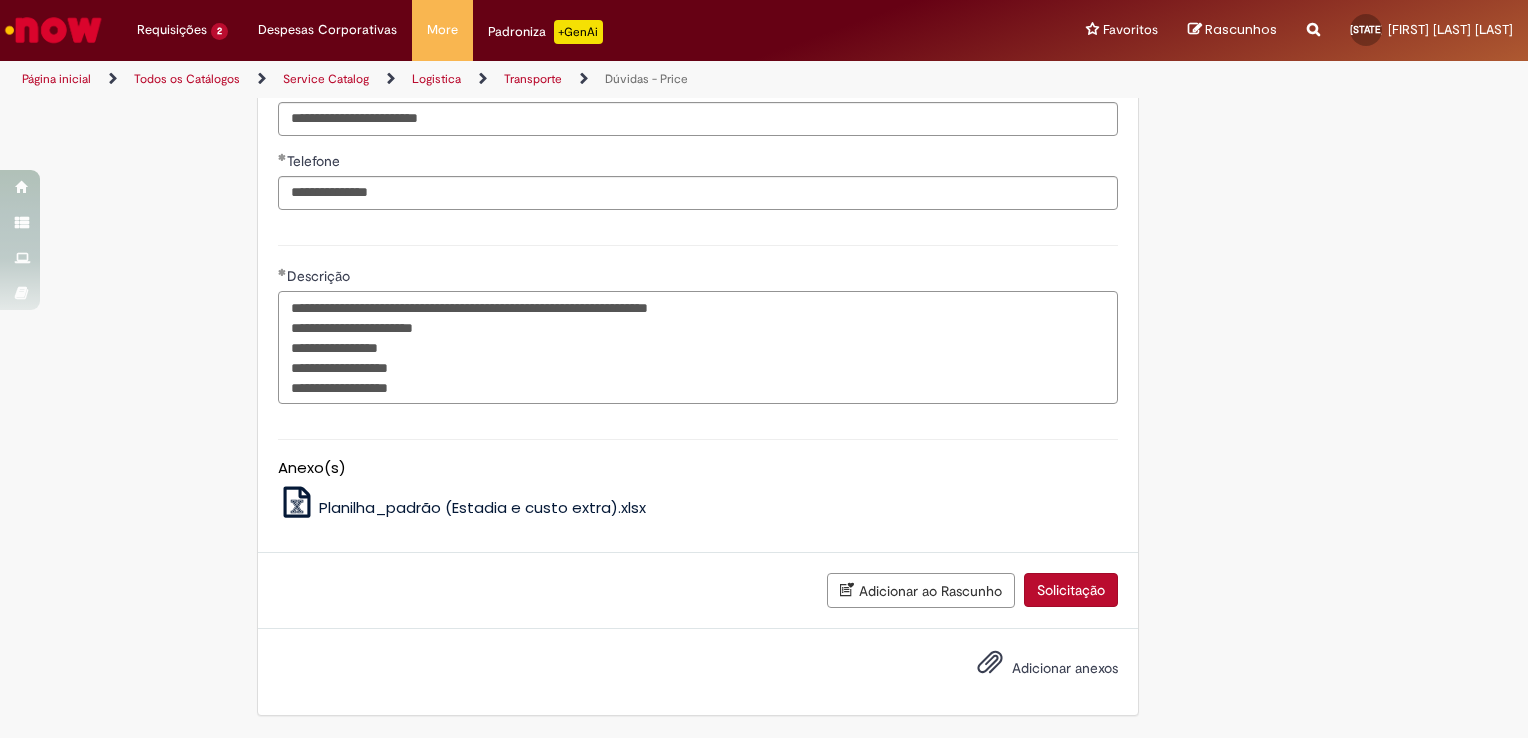 scroll, scrollTop: 1657, scrollLeft: 0, axis: vertical 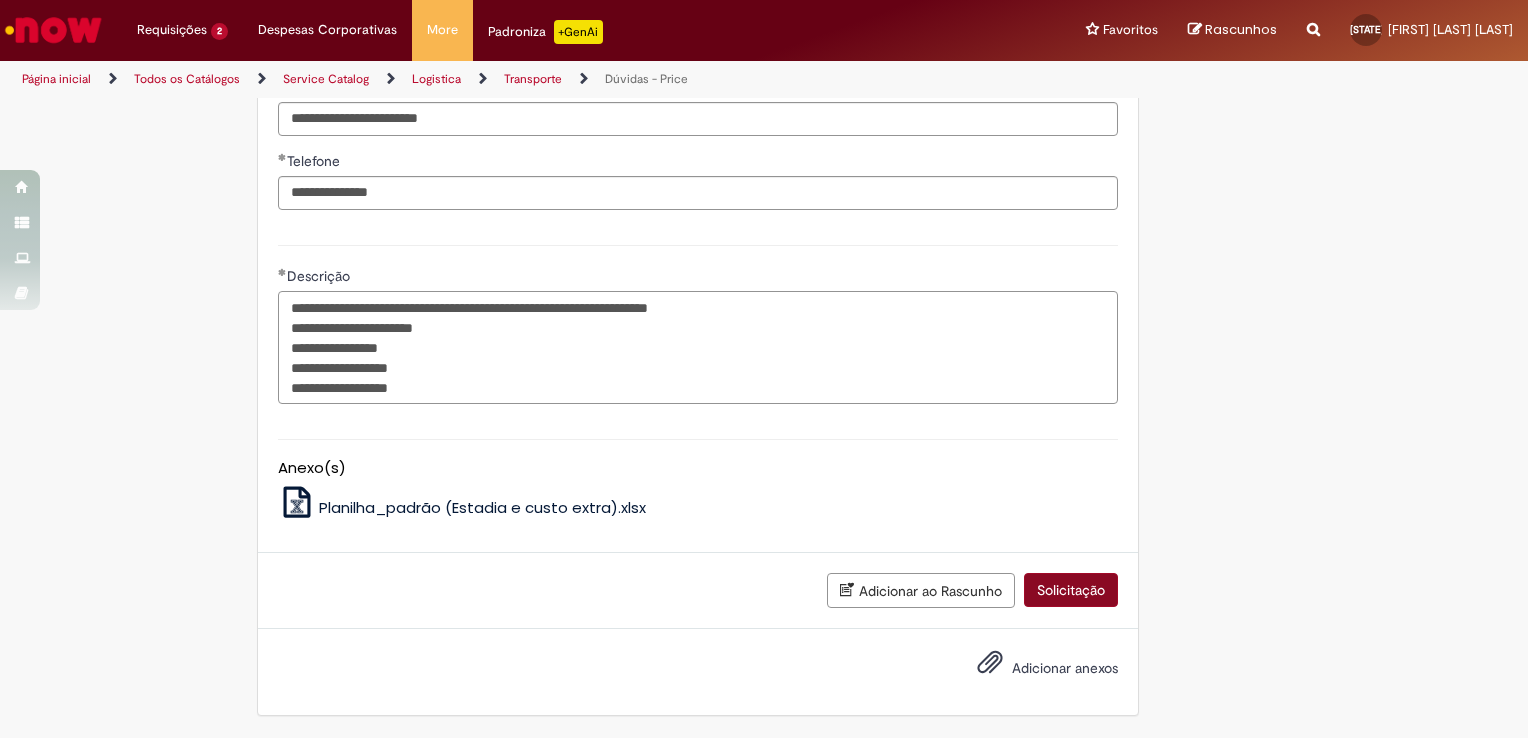 type on "**********" 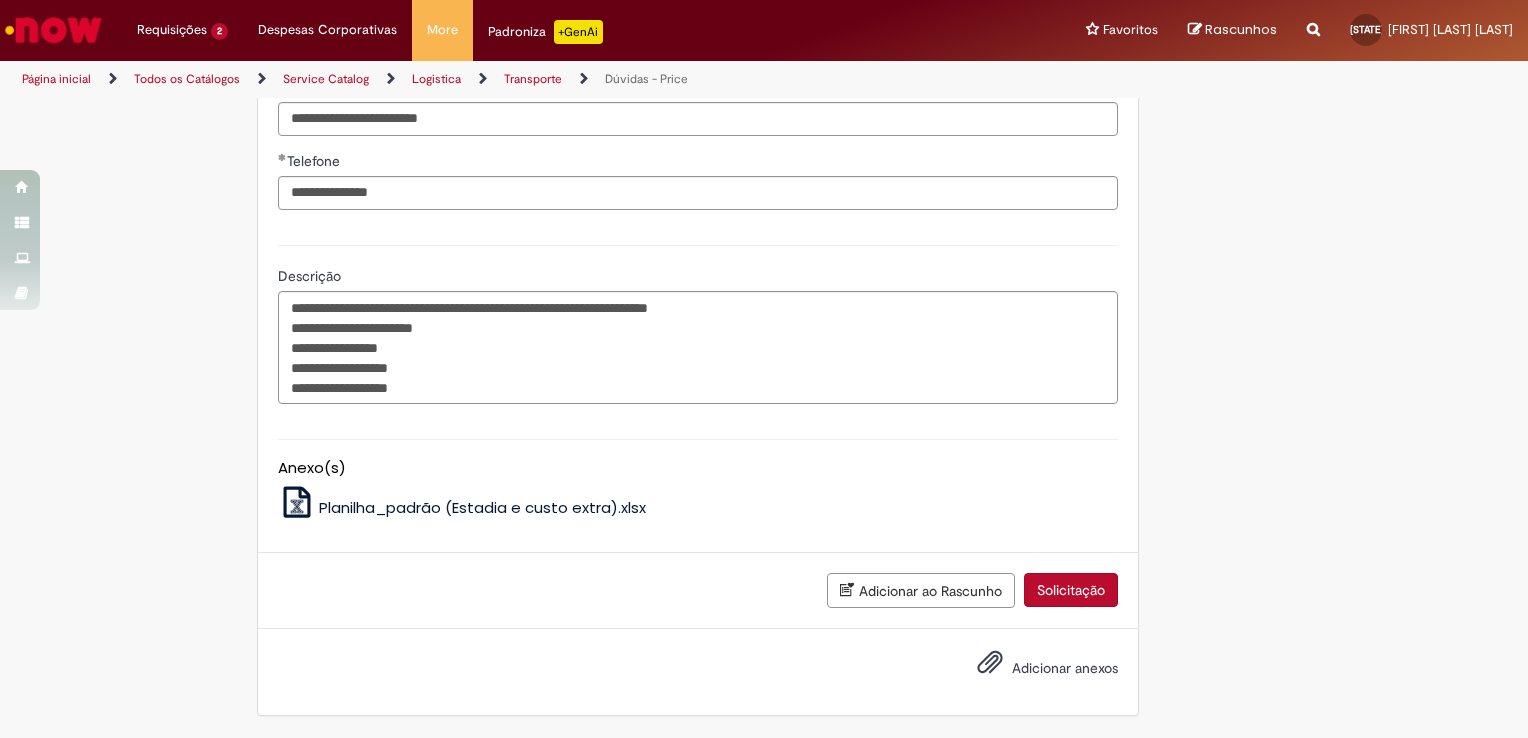 click on "Solicitação" at bounding box center (1071, 590) 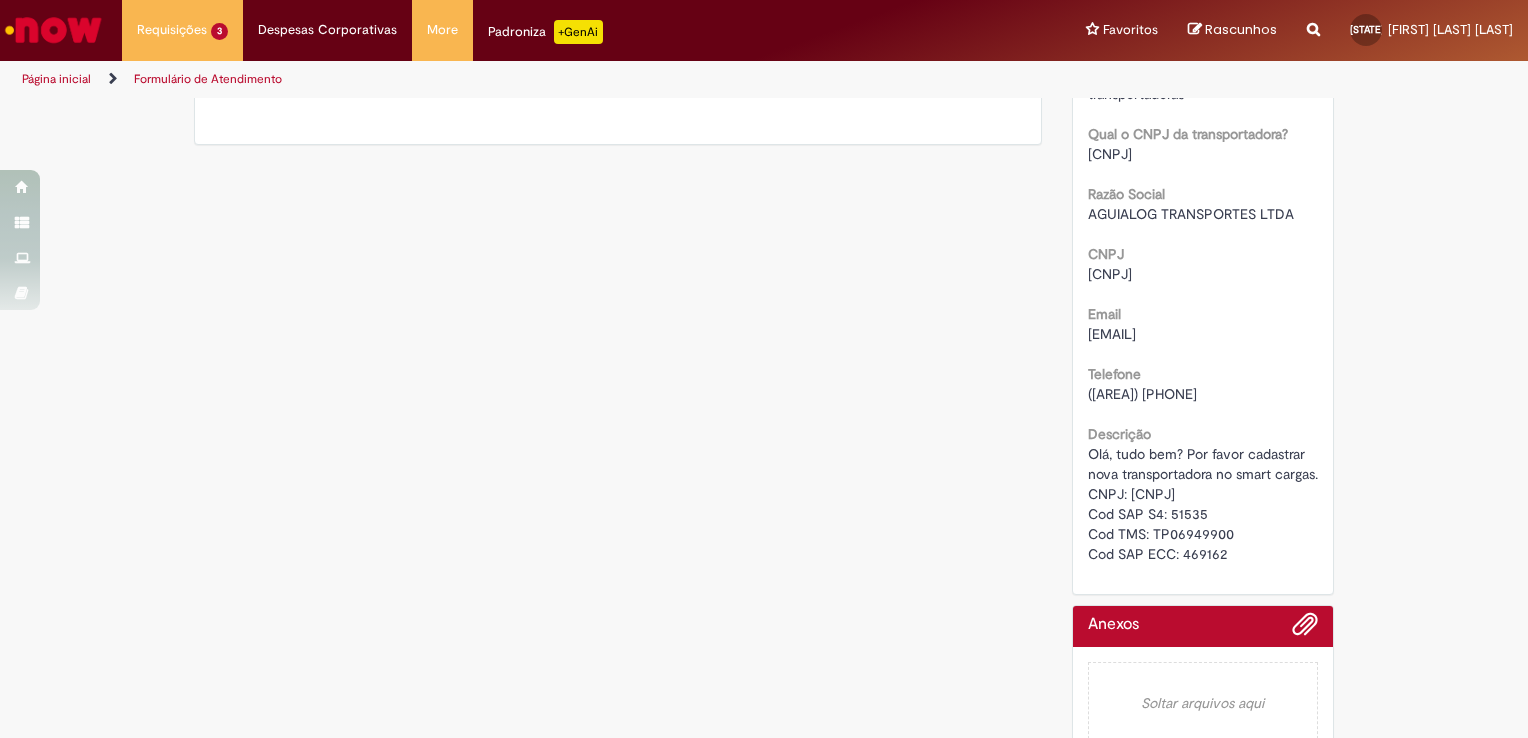 scroll, scrollTop: 447, scrollLeft: 0, axis: vertical 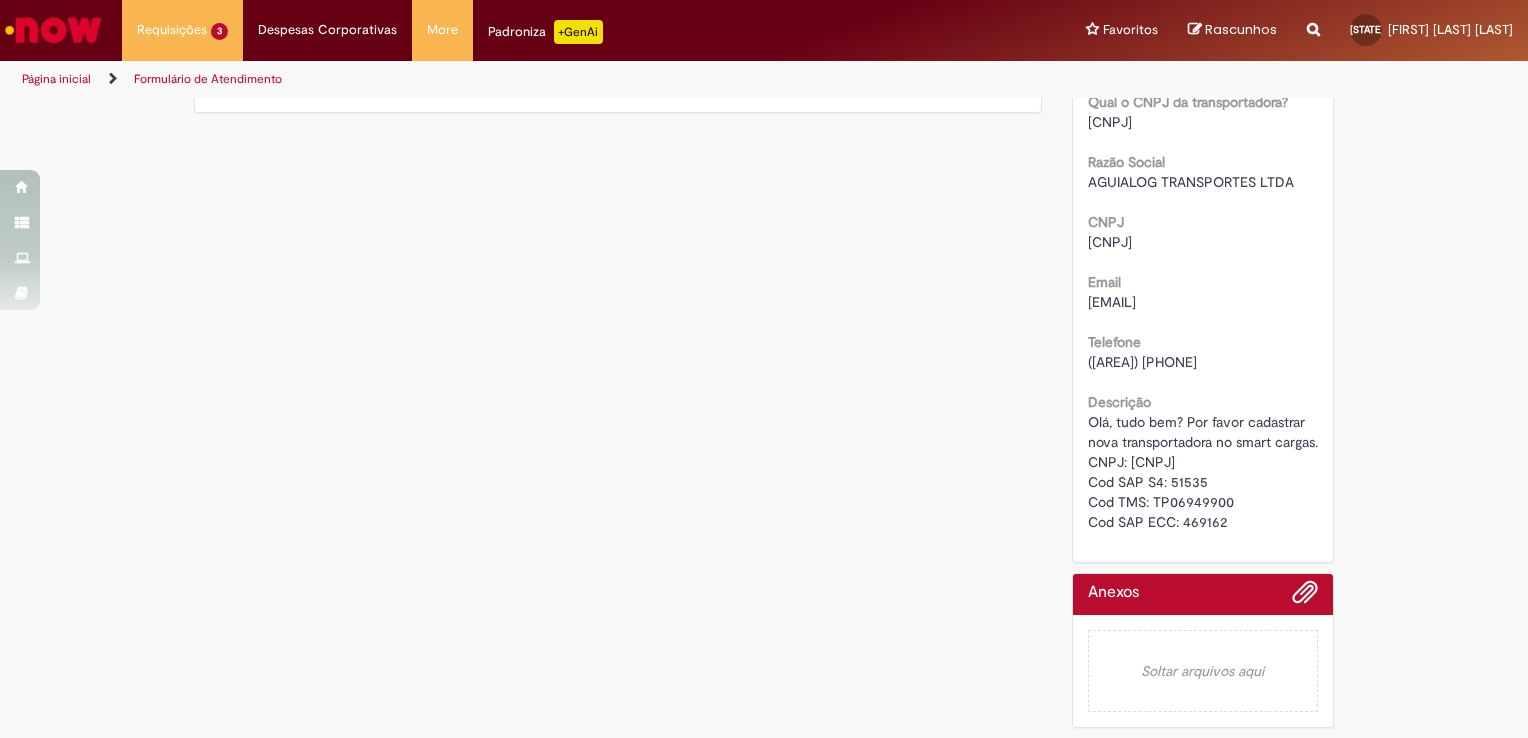 click on "Formulário de Atendimento" at bounding box center (208, 79) 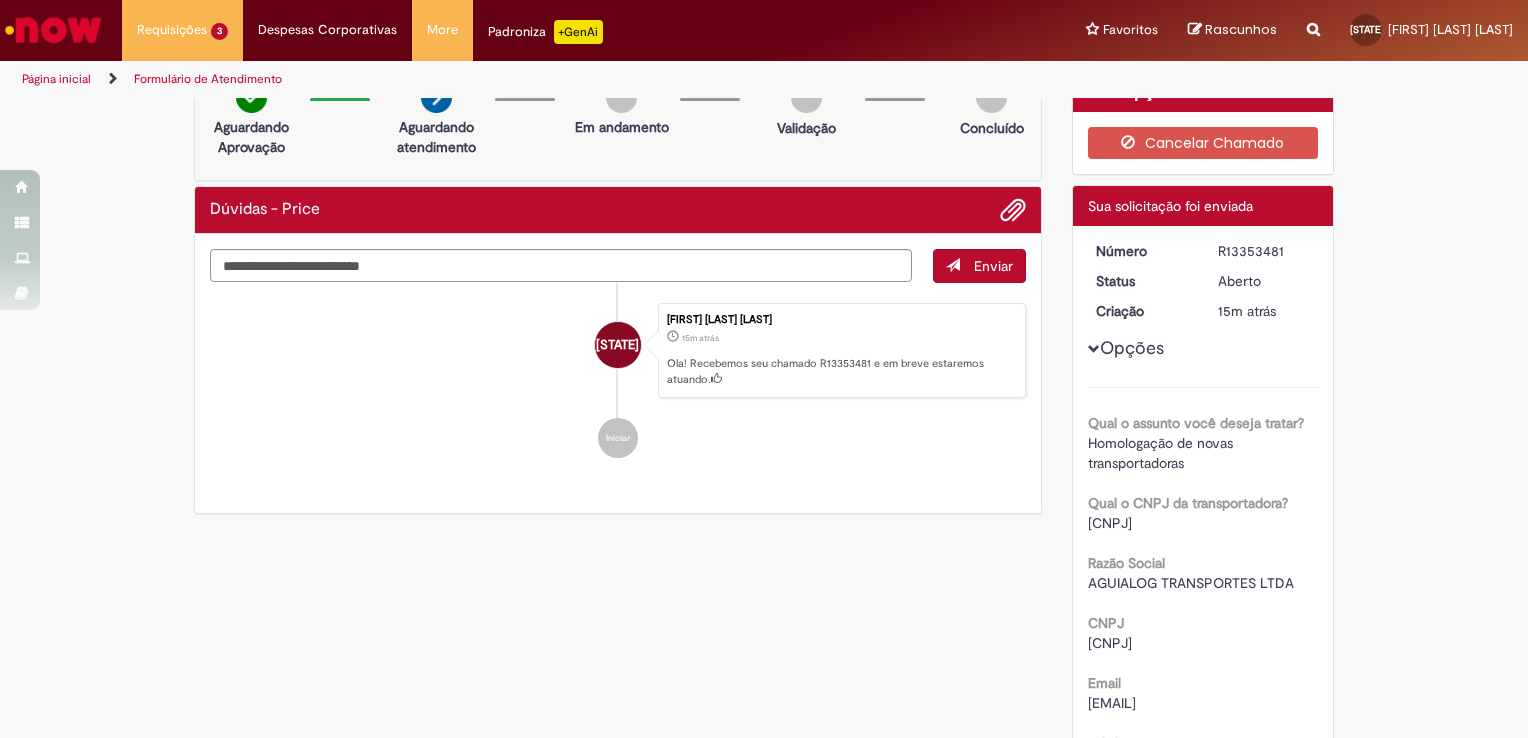 scroll, scrollTop: 0, scrollLeft: 0, axis: both 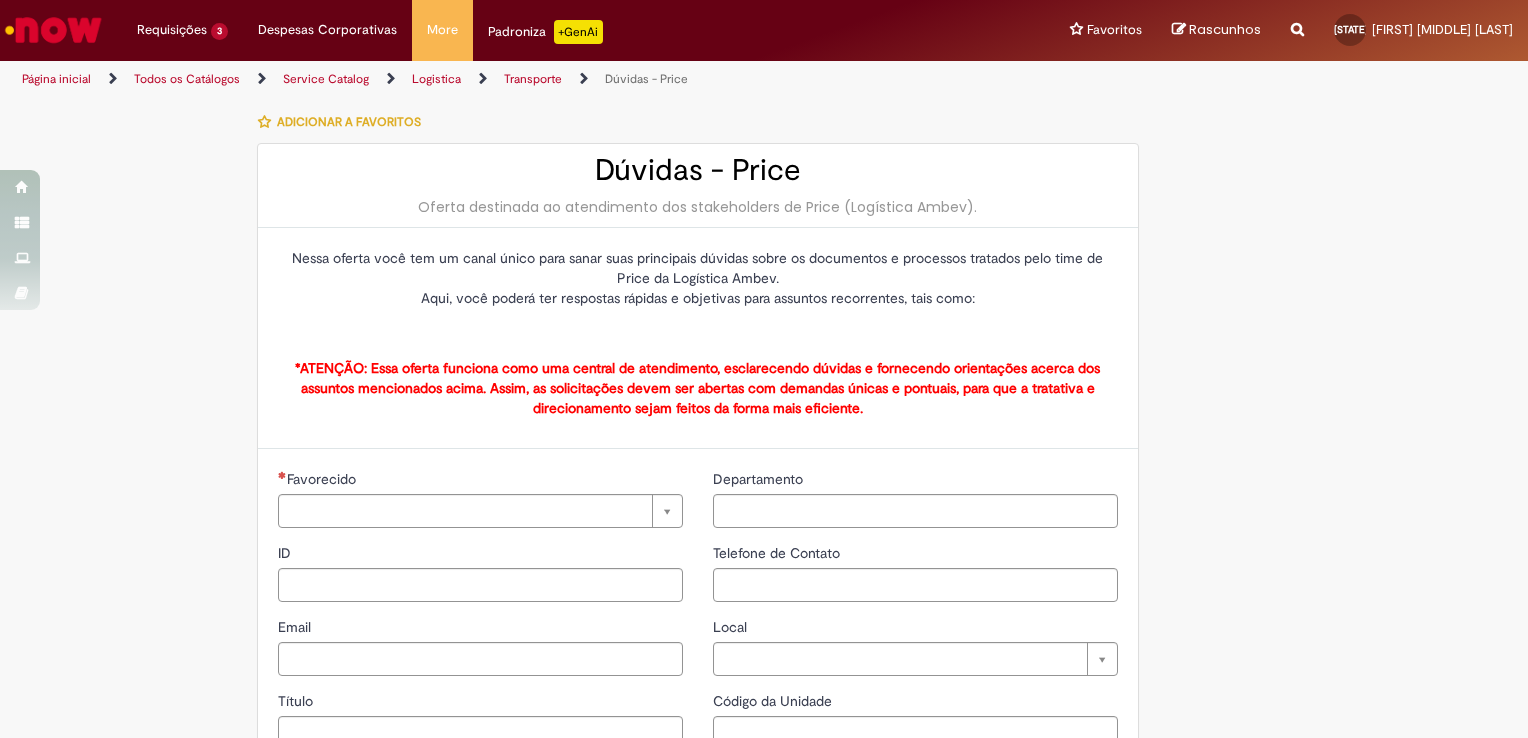 type on "**********" 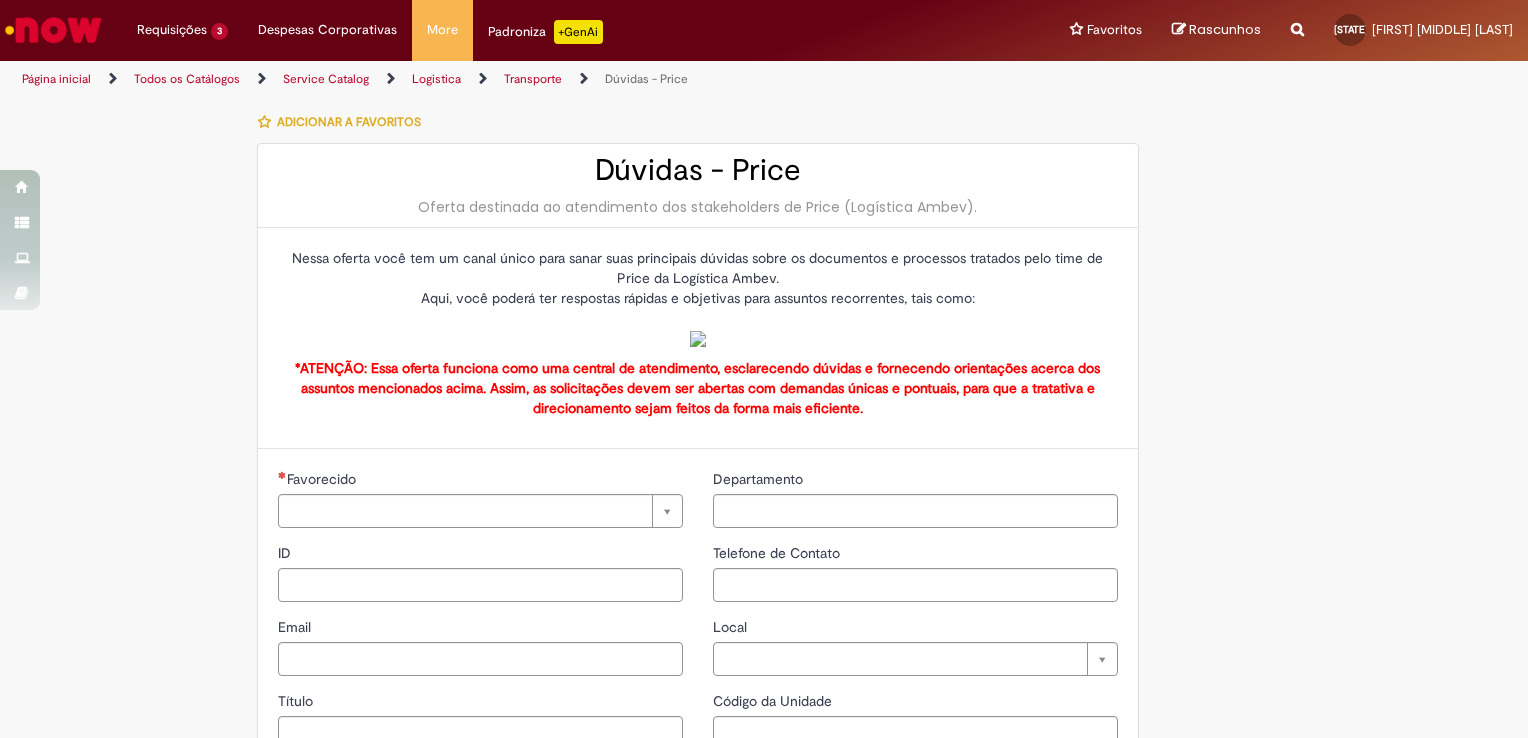 type on "**********" 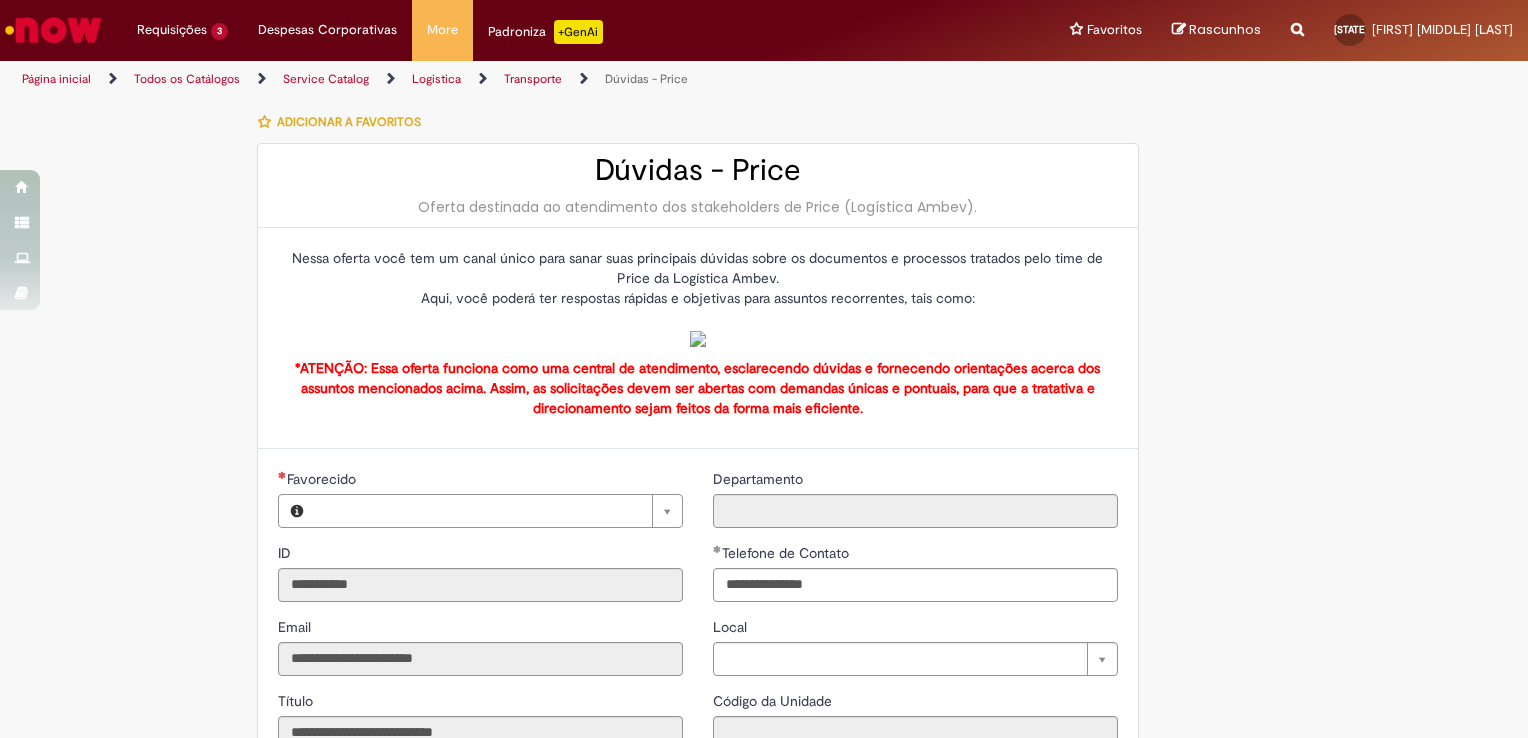 type on "**********" 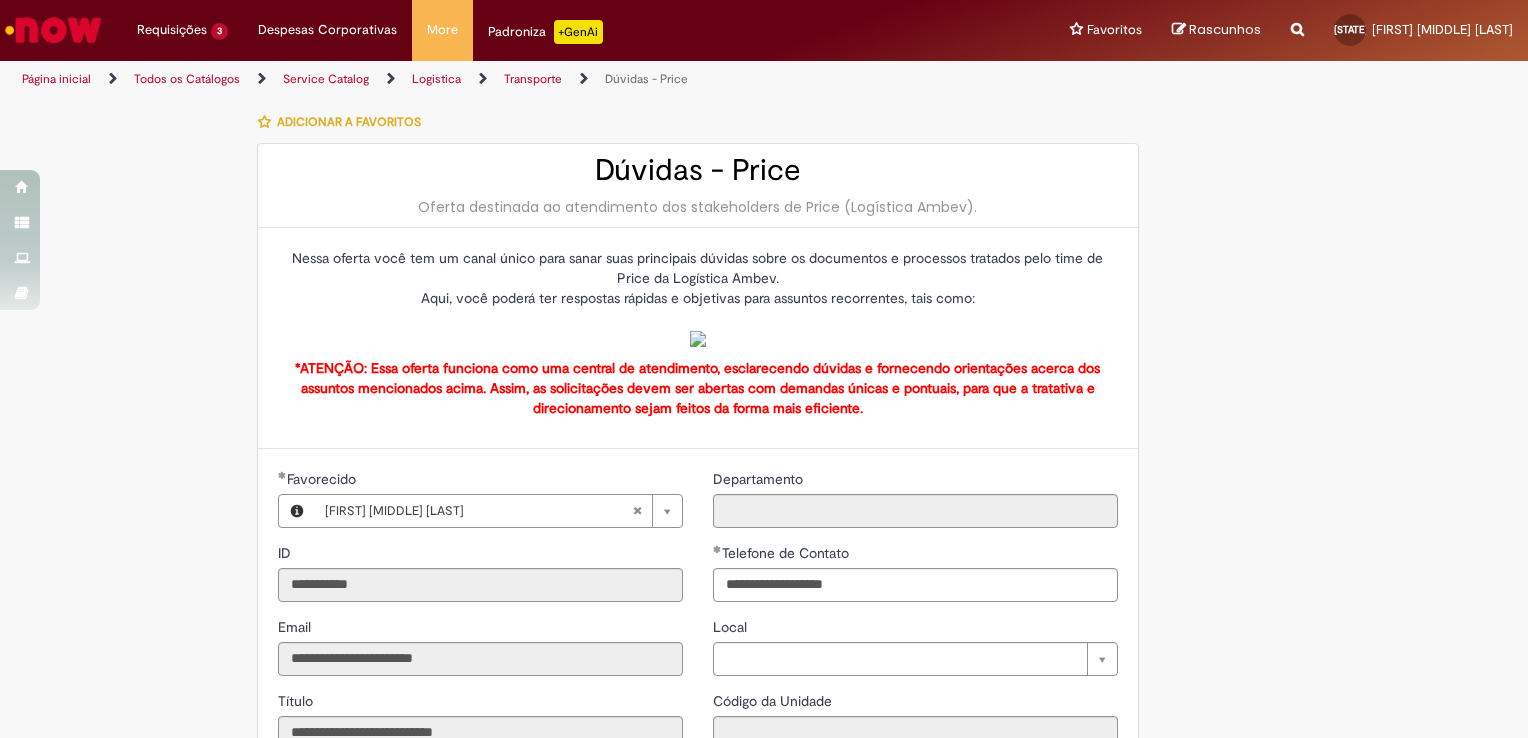 type on "**********" 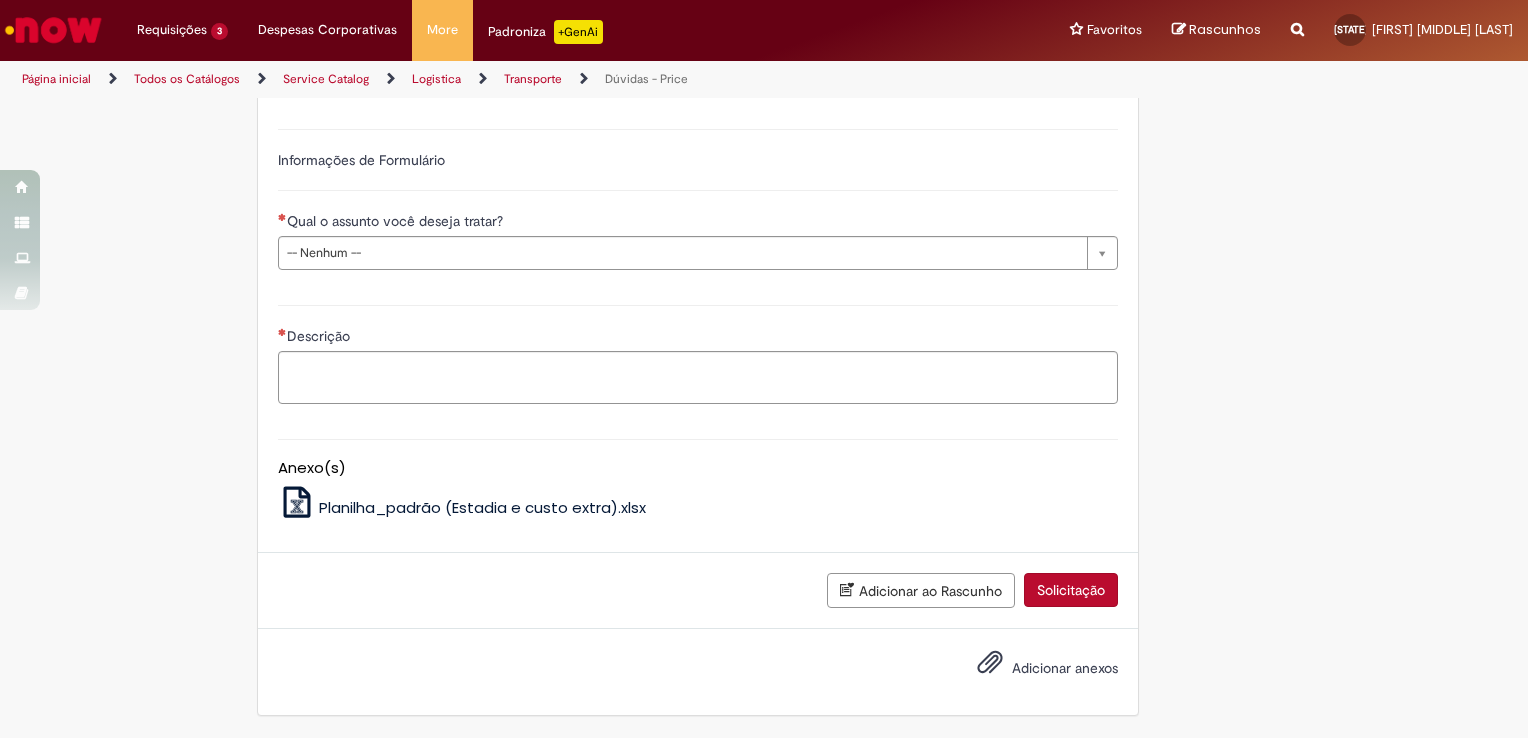 scroll, scrollTop: 992, scrollLeft: 0, axis: vertical 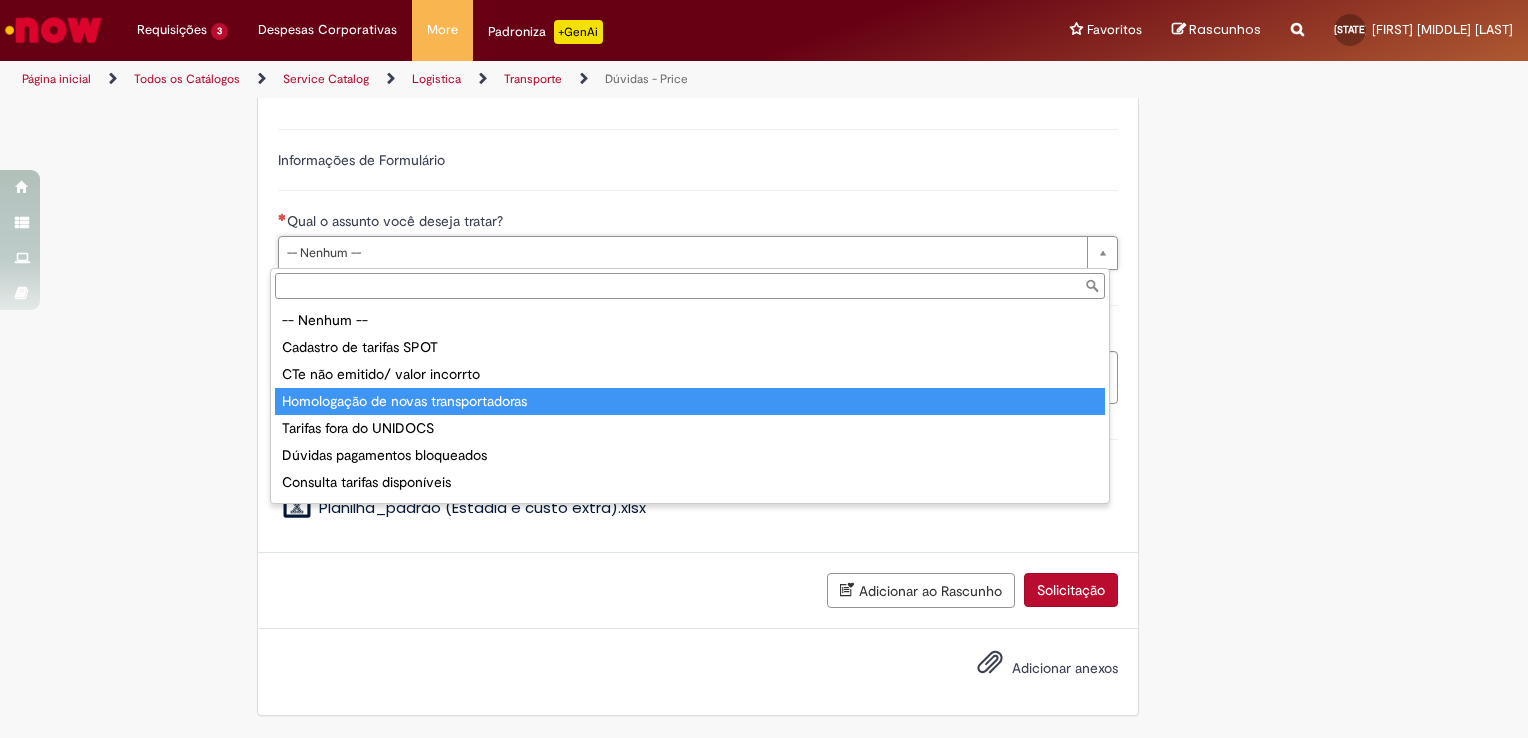 type on "**********" 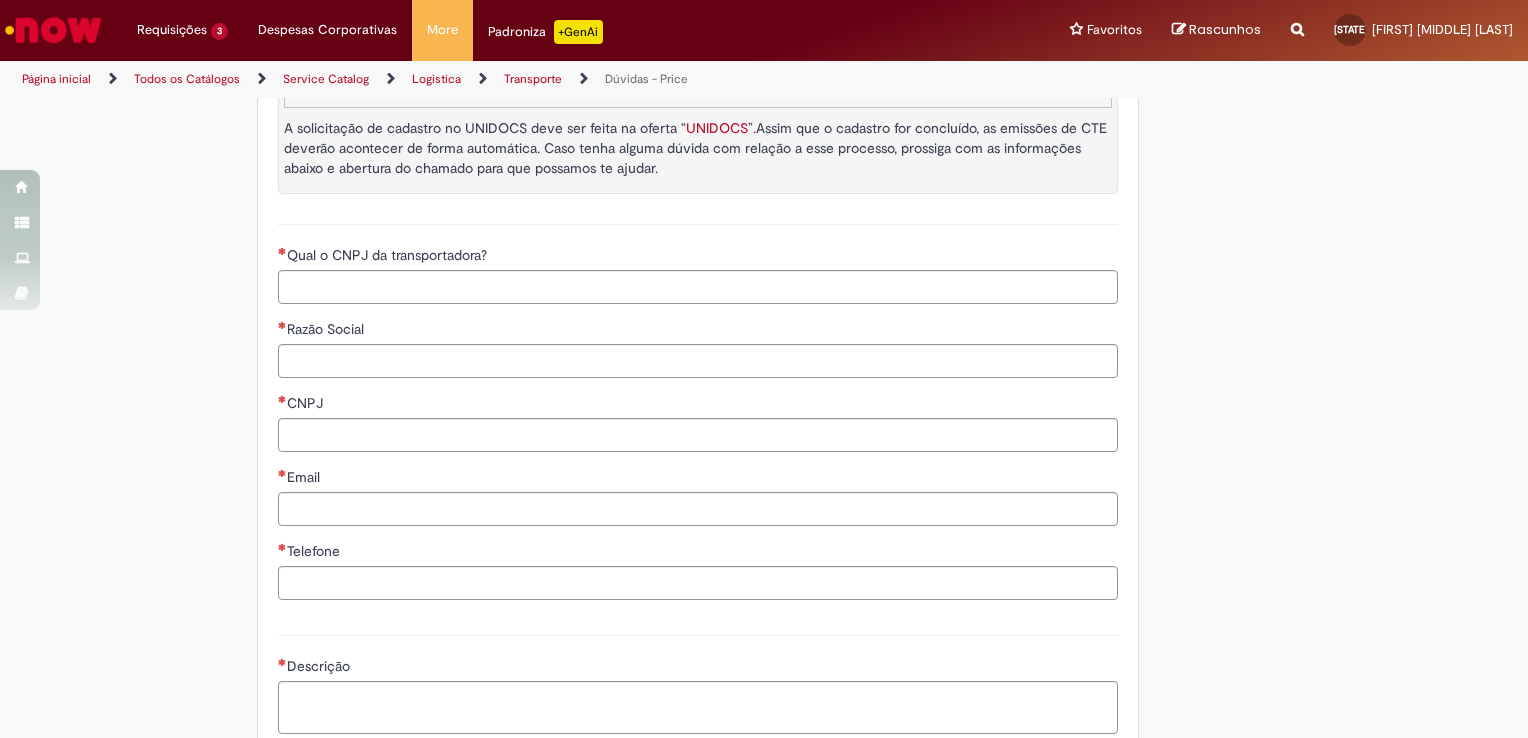scroll, scrollTop: 1225, scrollLeft: 0, axis: vertical 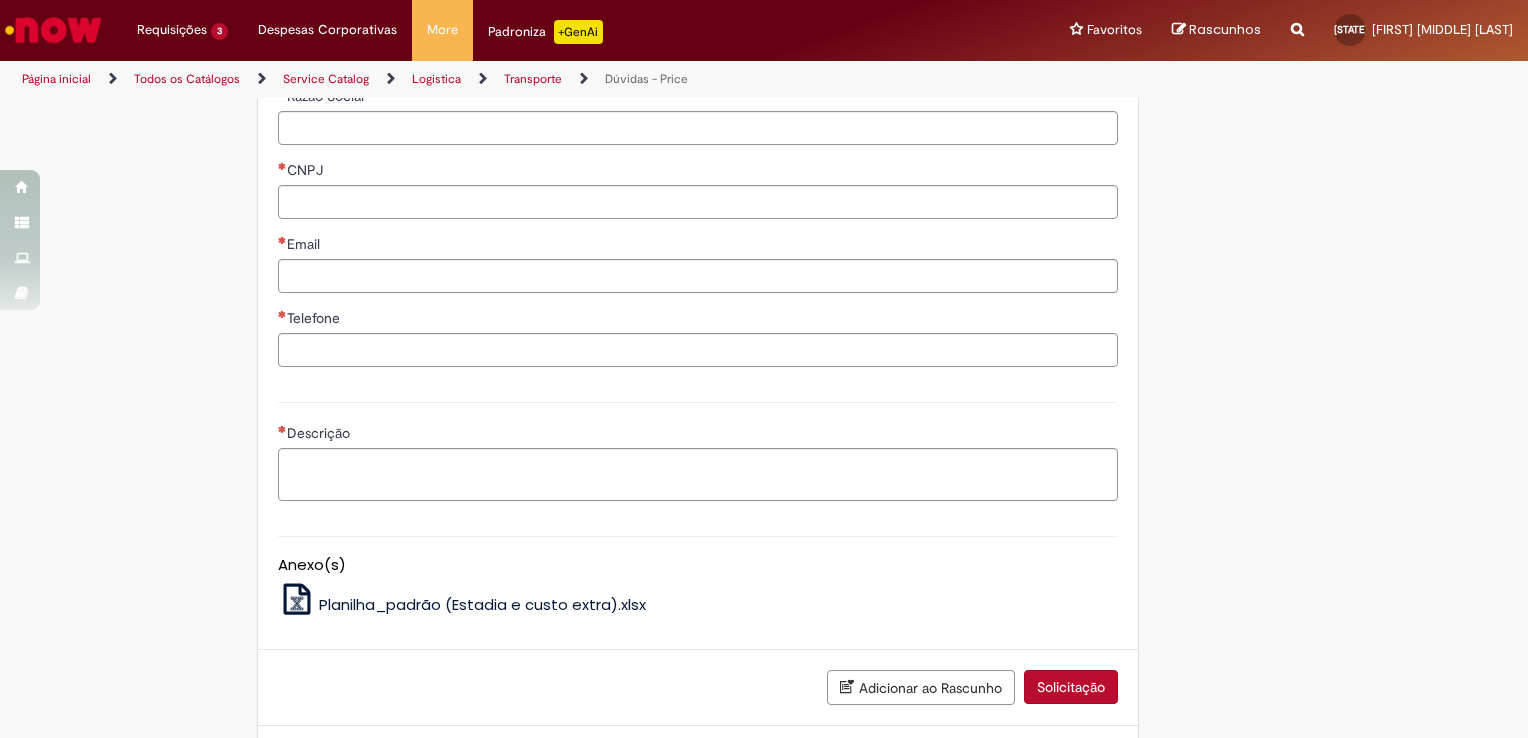 click on "**********" at bounding box center [698, -39] 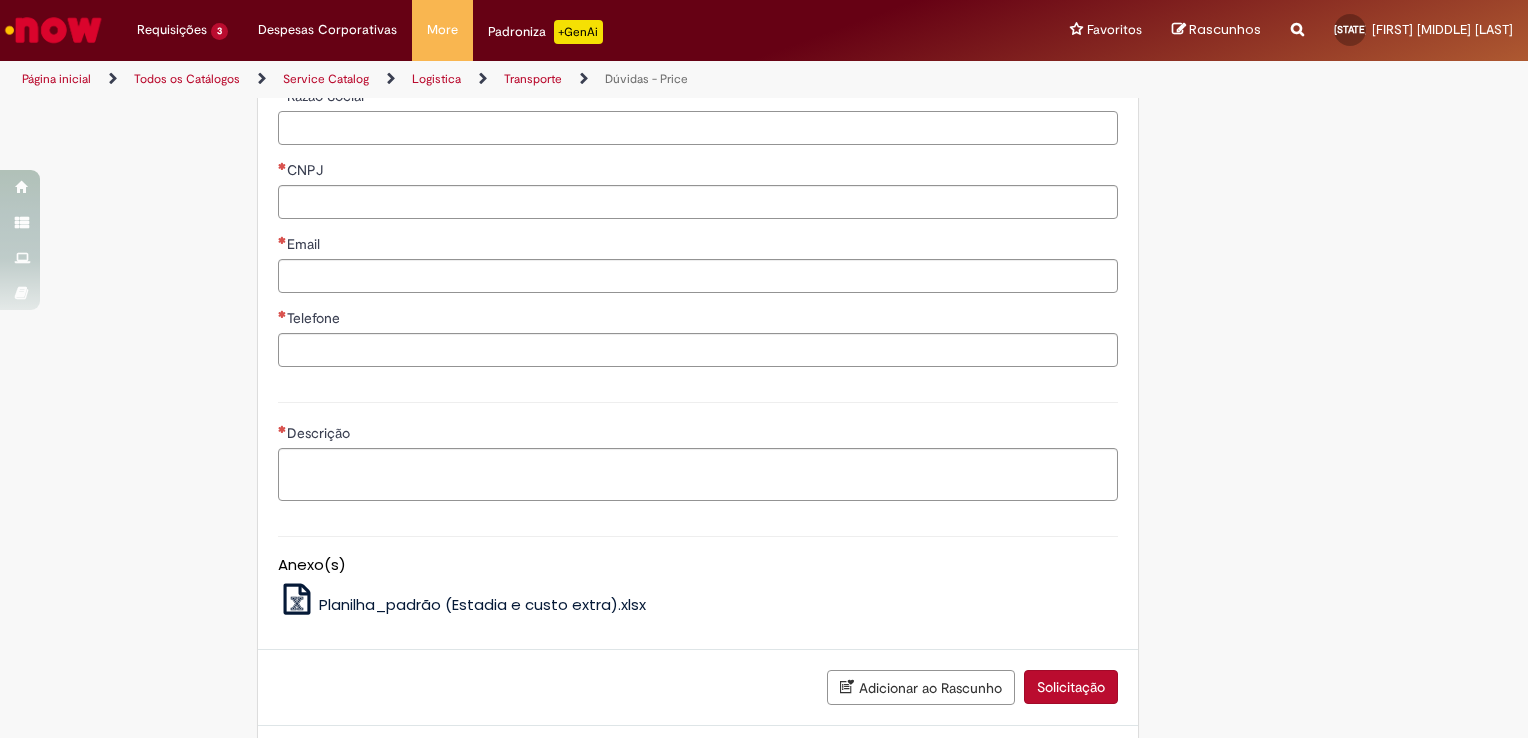 click on "Razão Social" at bounding box center [698, 128] 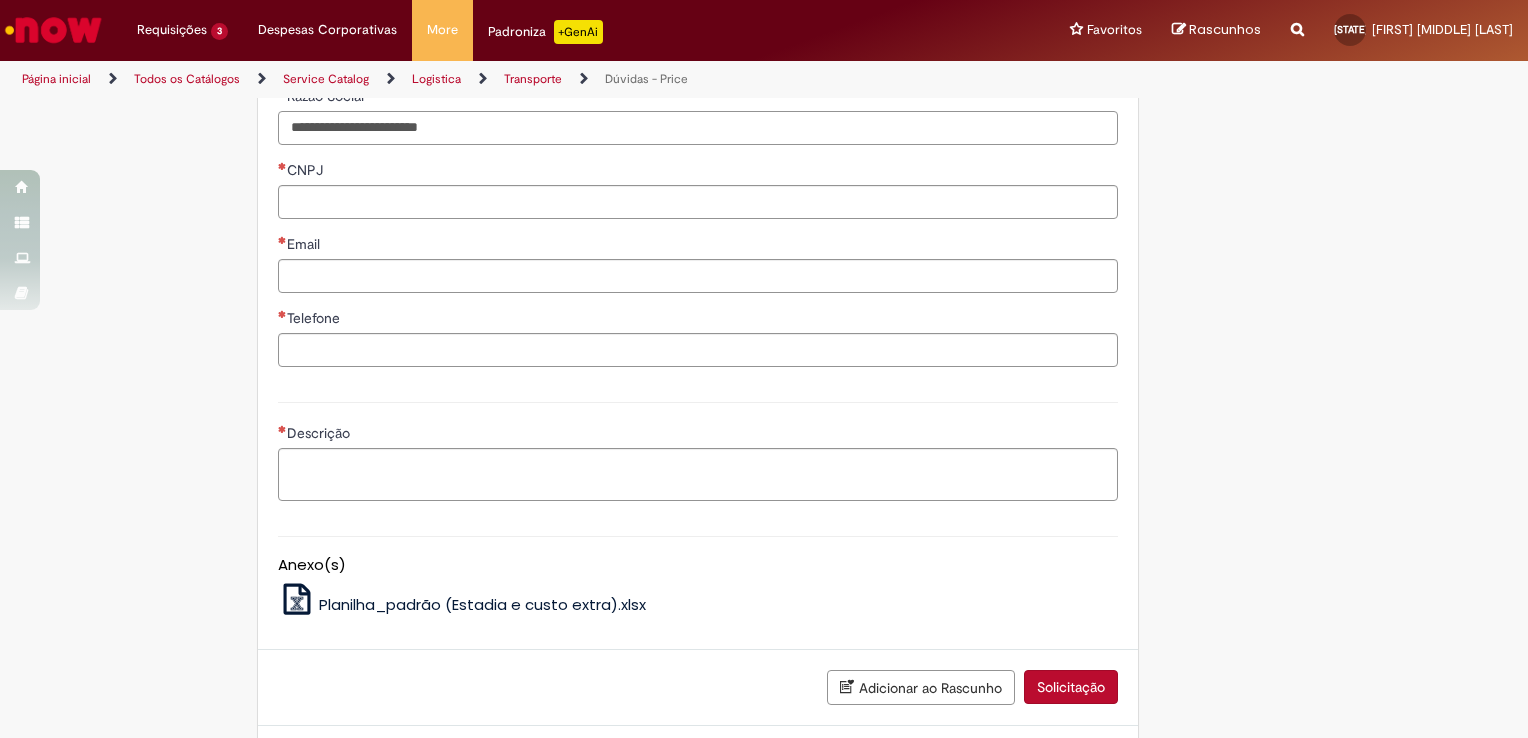 type on "**********" 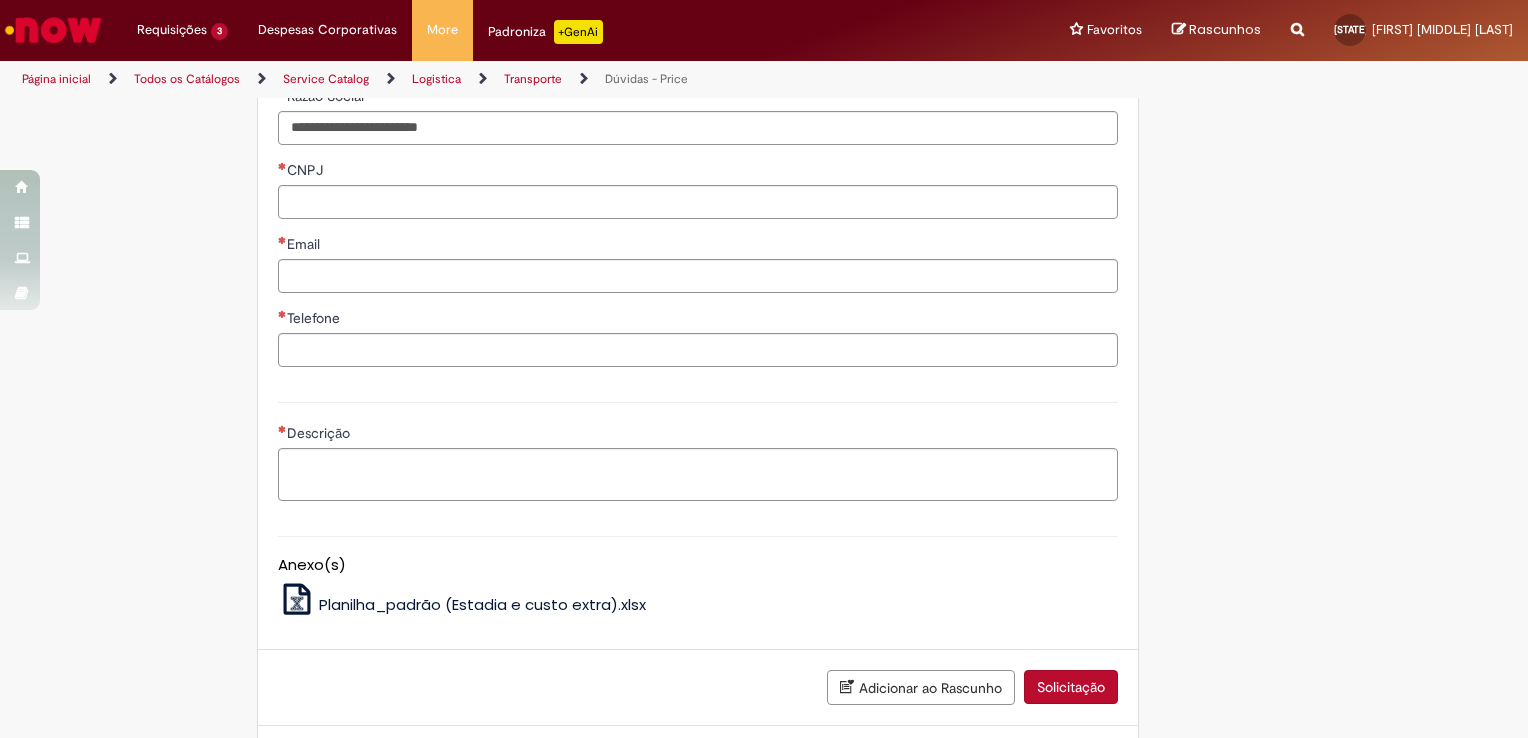click on "**********" at bounding box center (698, 54) 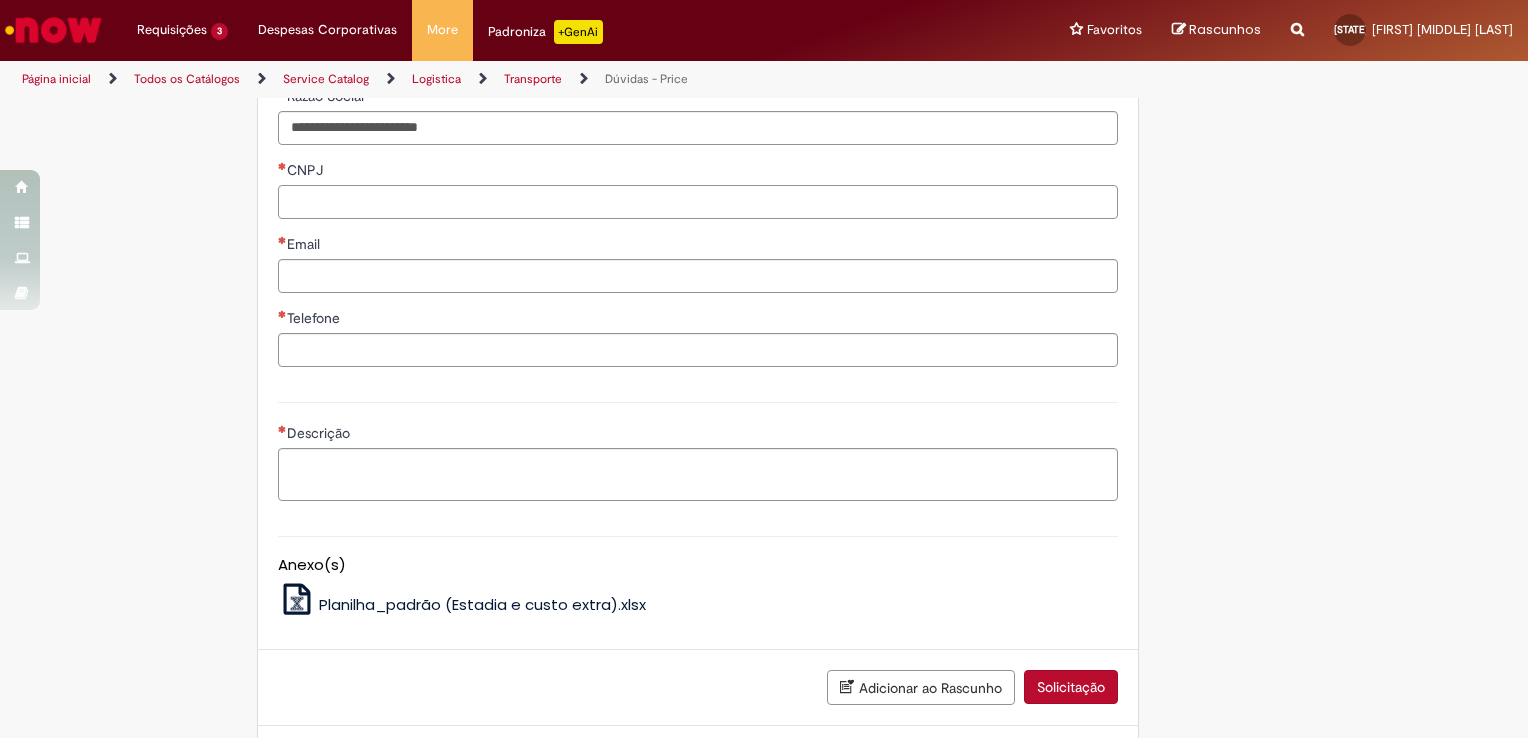 click on "CNPJ" at bounding box center (698, 202) 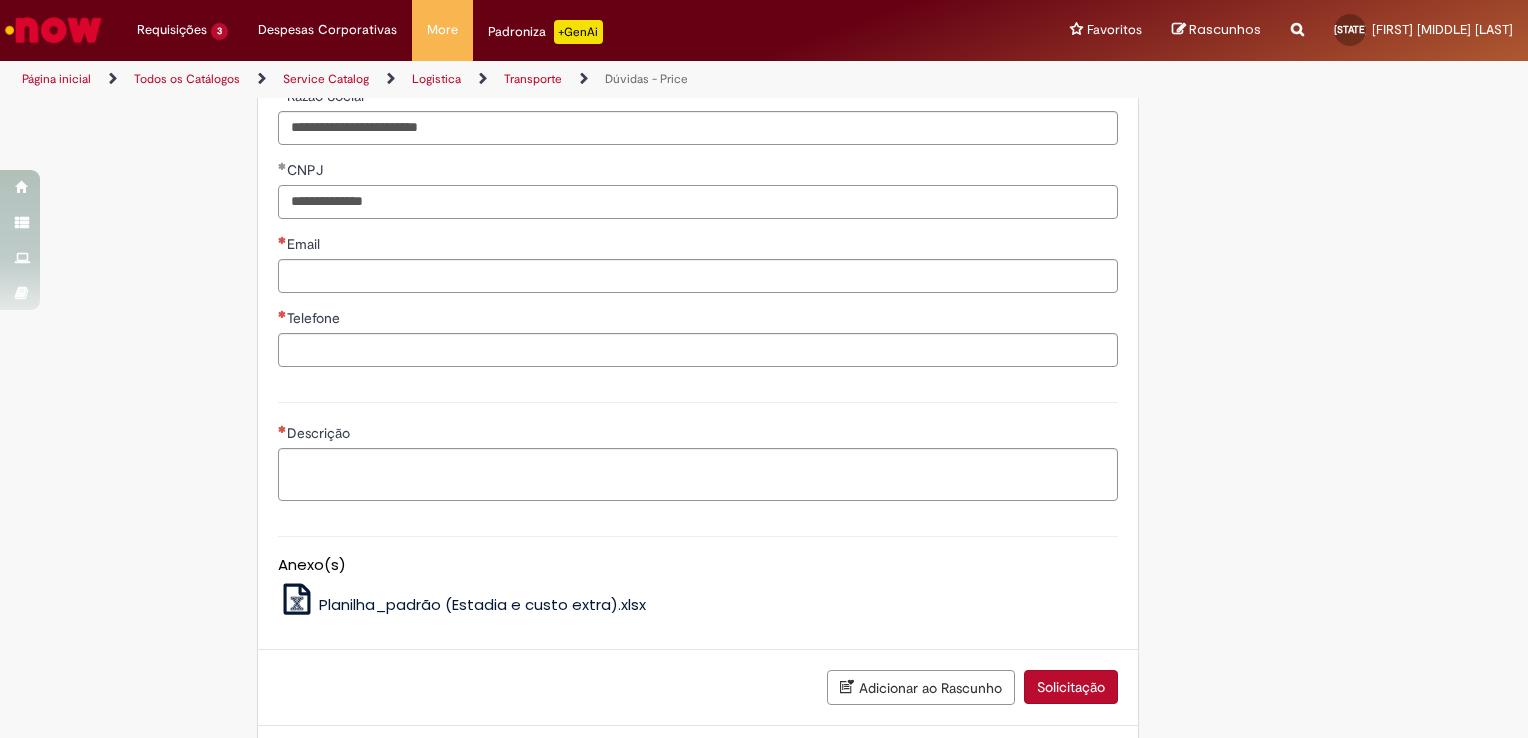 type on "**********" 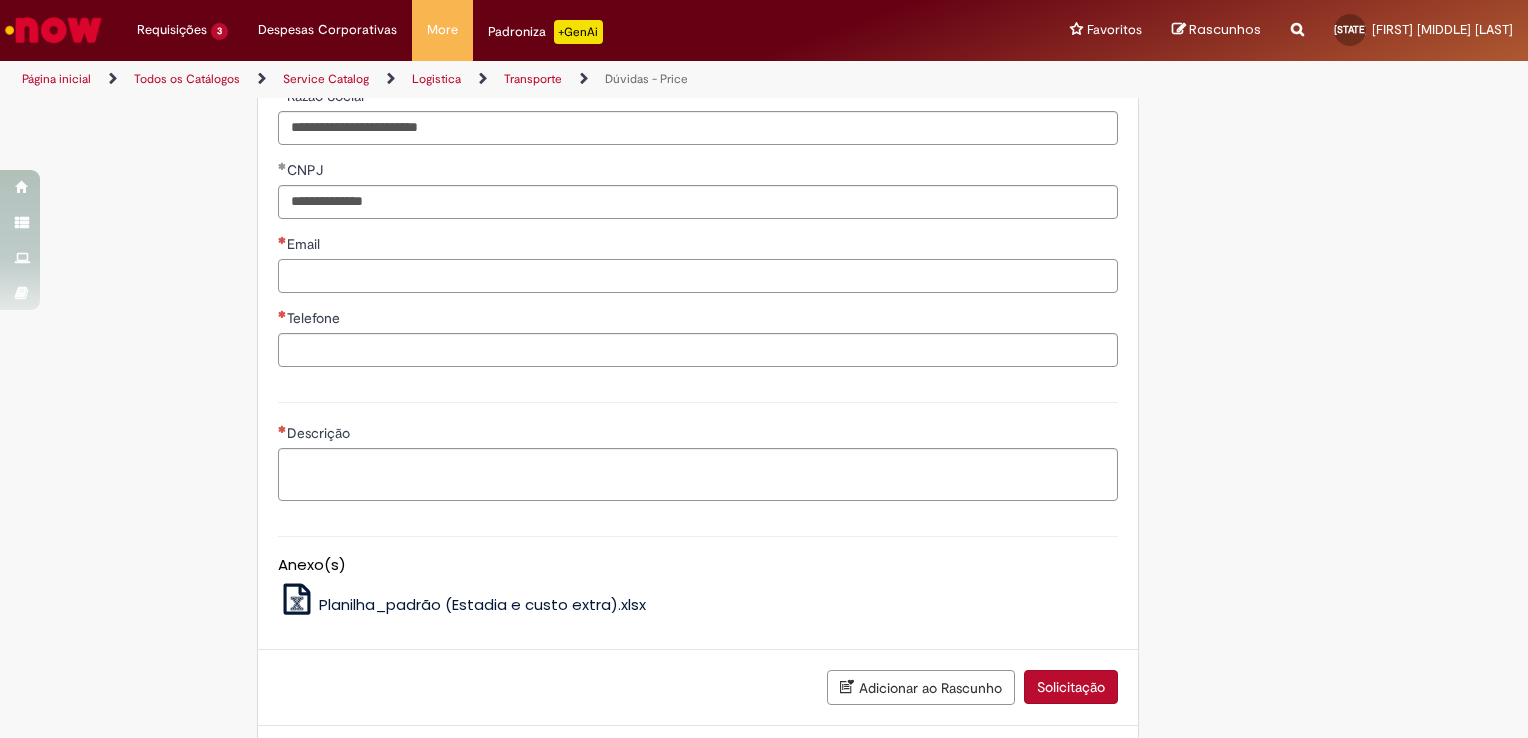 click on "Email" at bounding box center [698, 276] 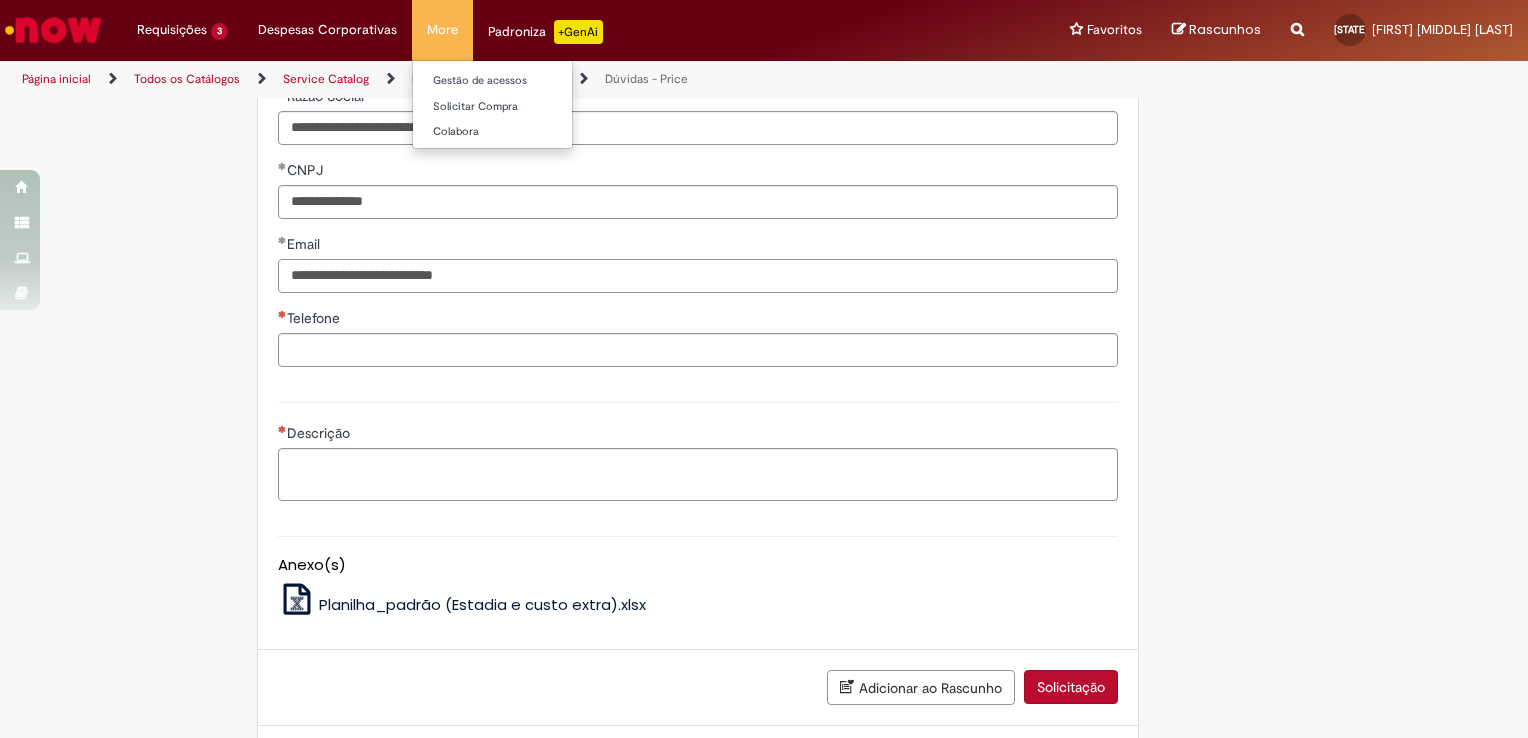 type on "**********" 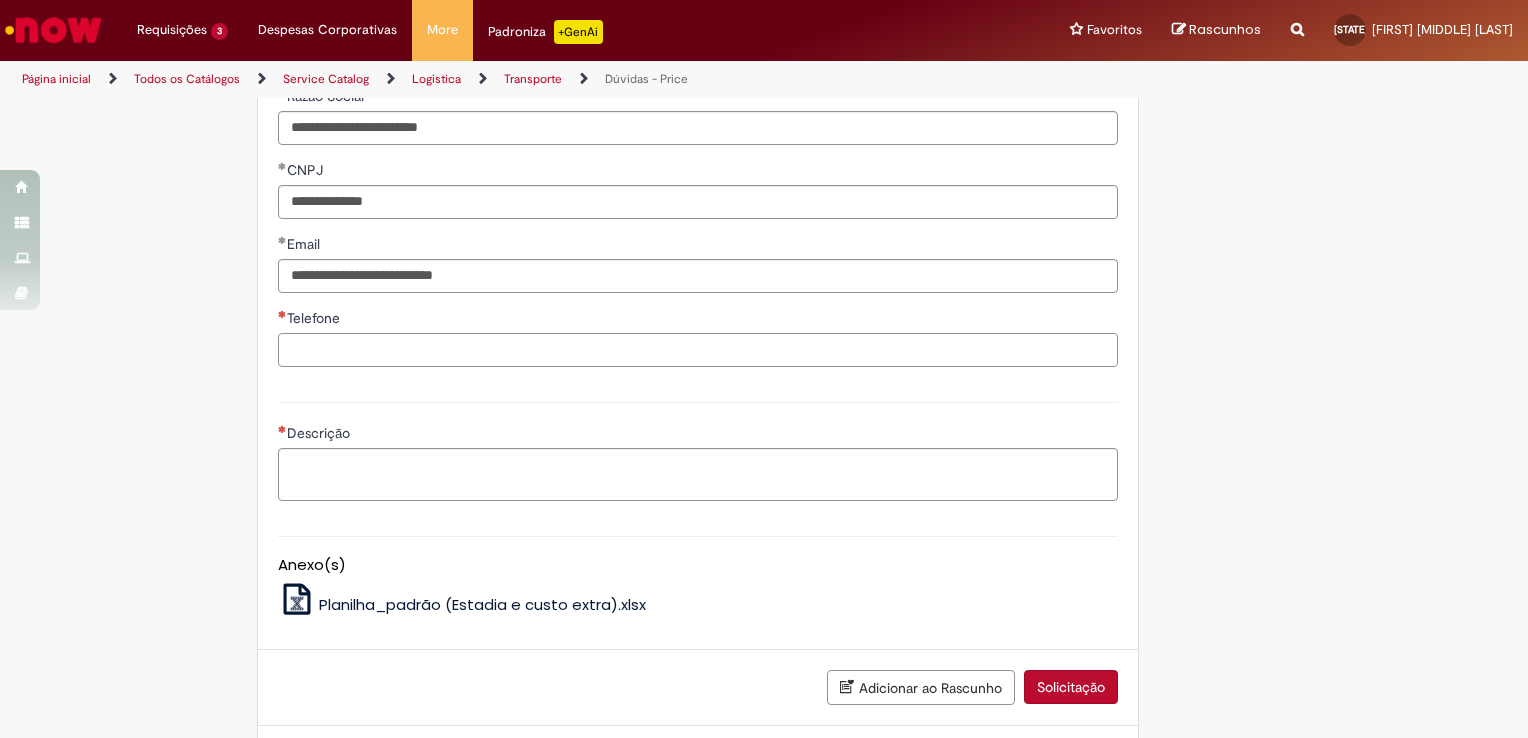 click on "Telefone" at bounding box center [698, 350] 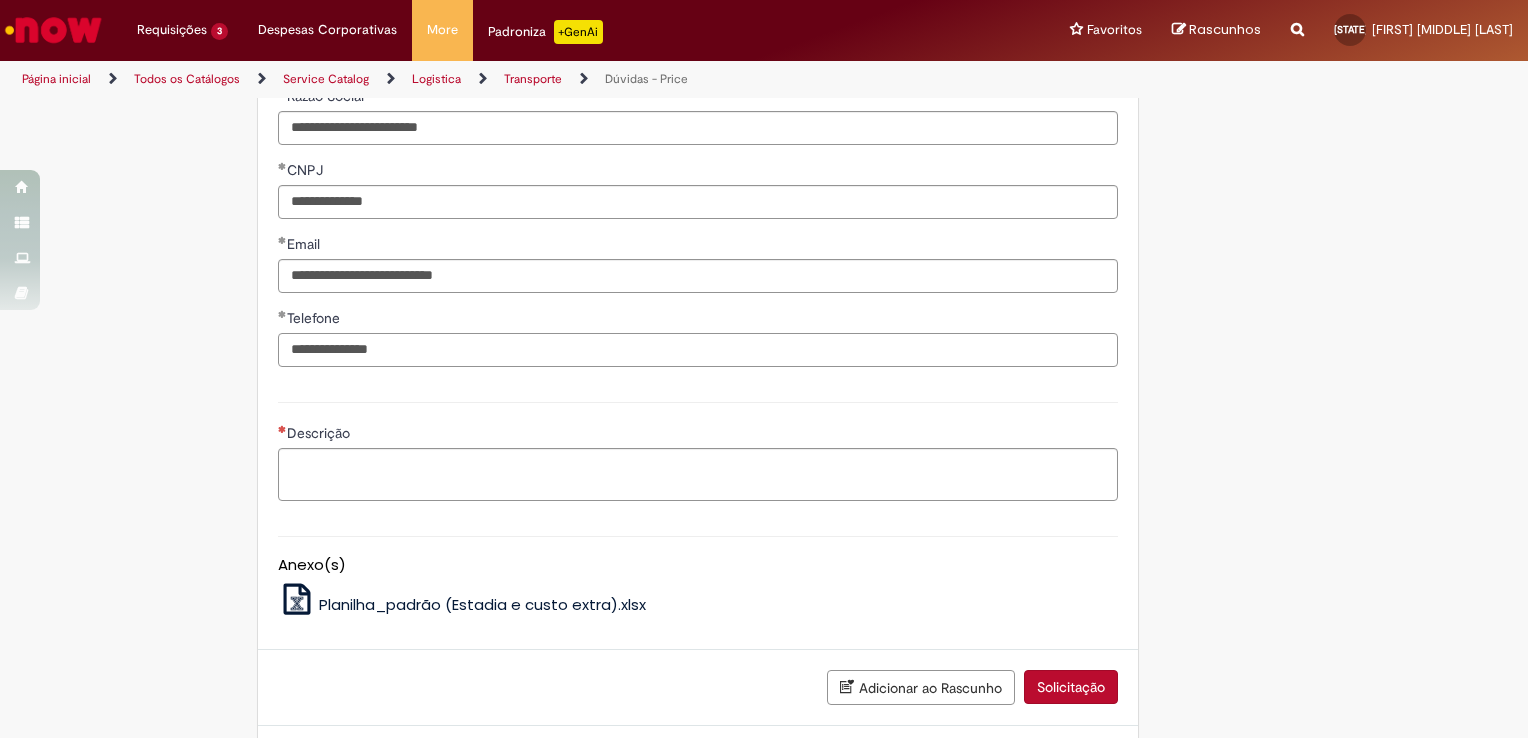 scroll, scrollTop: 1458, scrollLeft: 0, axis: vertical 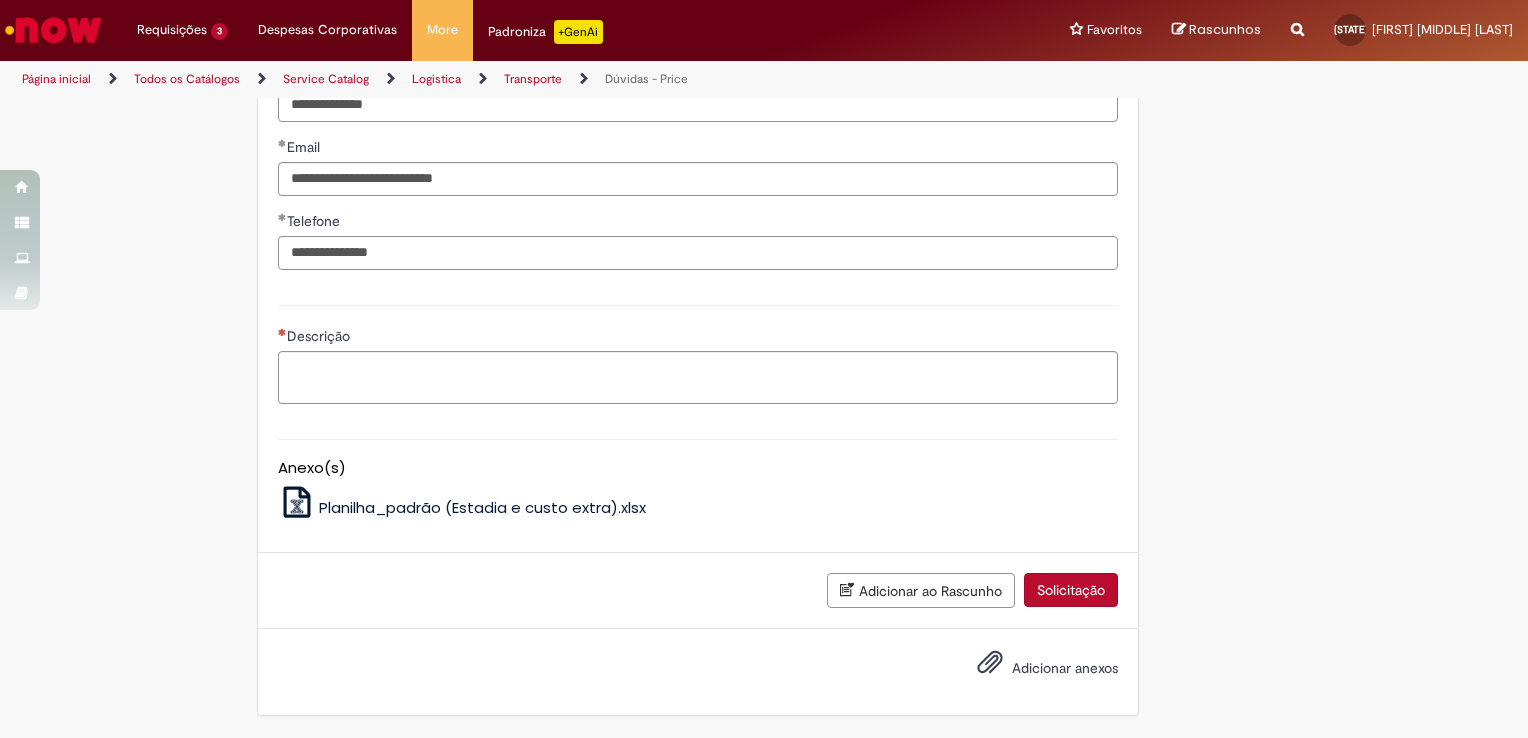 type on "**********" 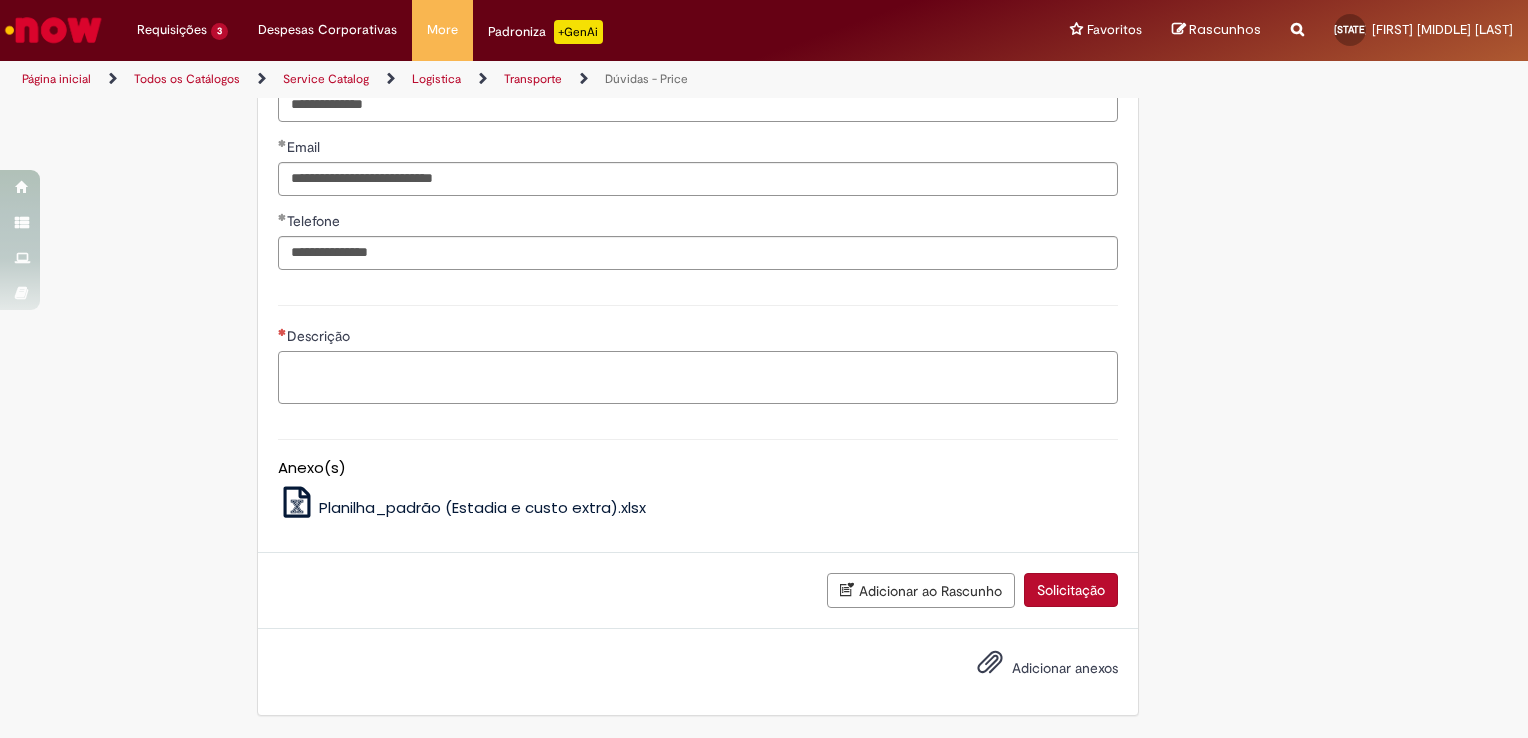 click on "Descrição" at bounding box center [698, 378] 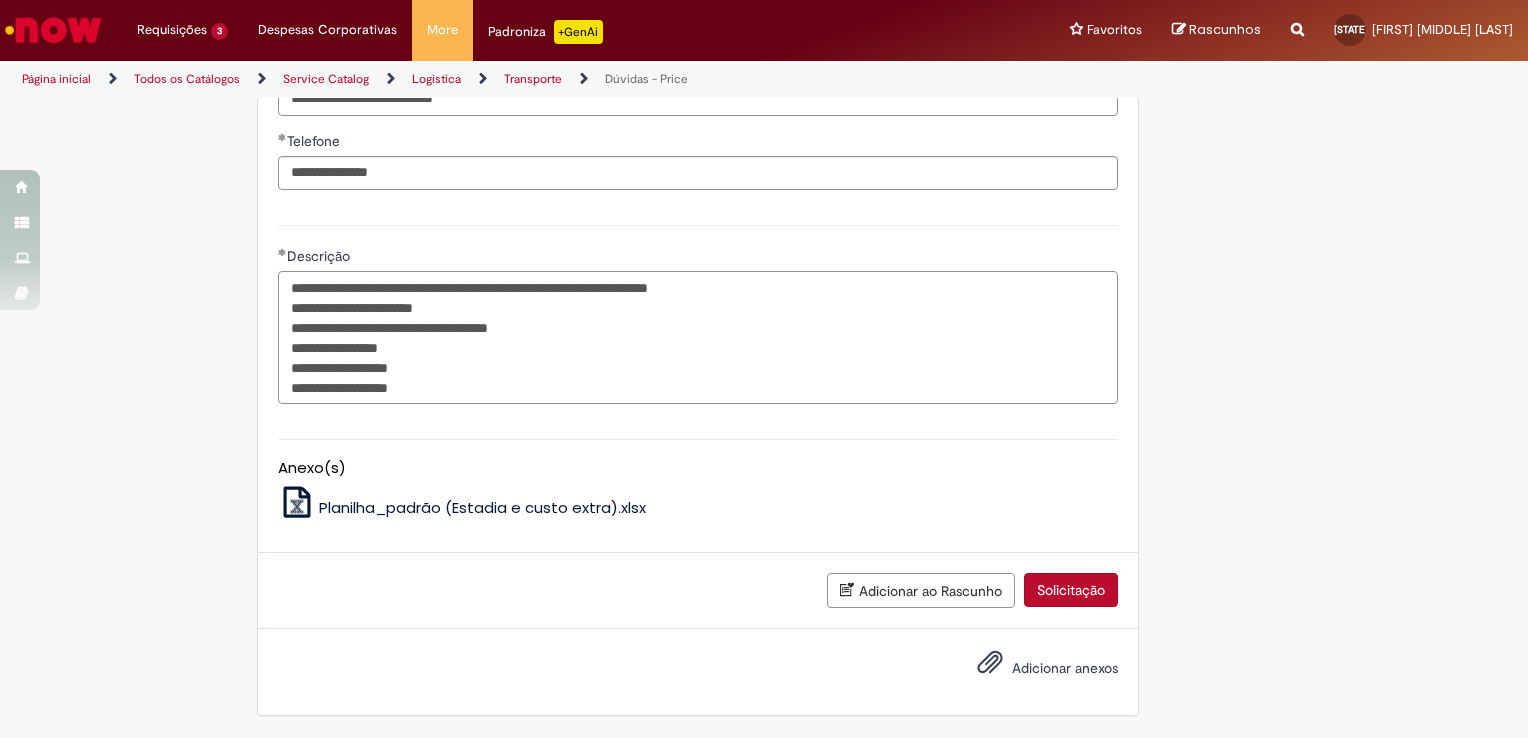 scroll, scrollTop: 1737, scrollLeft: 0, axis: vertical 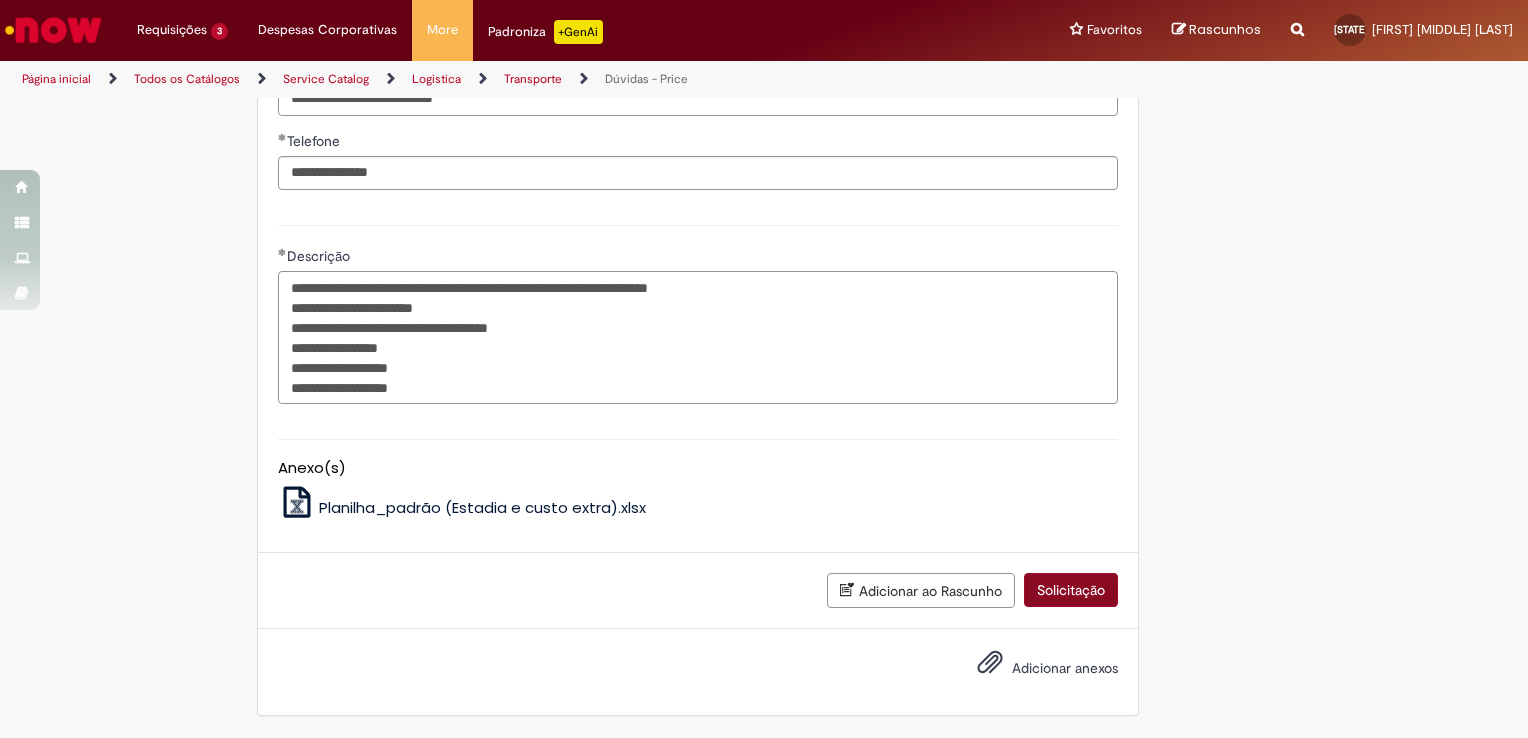 type on "**********" 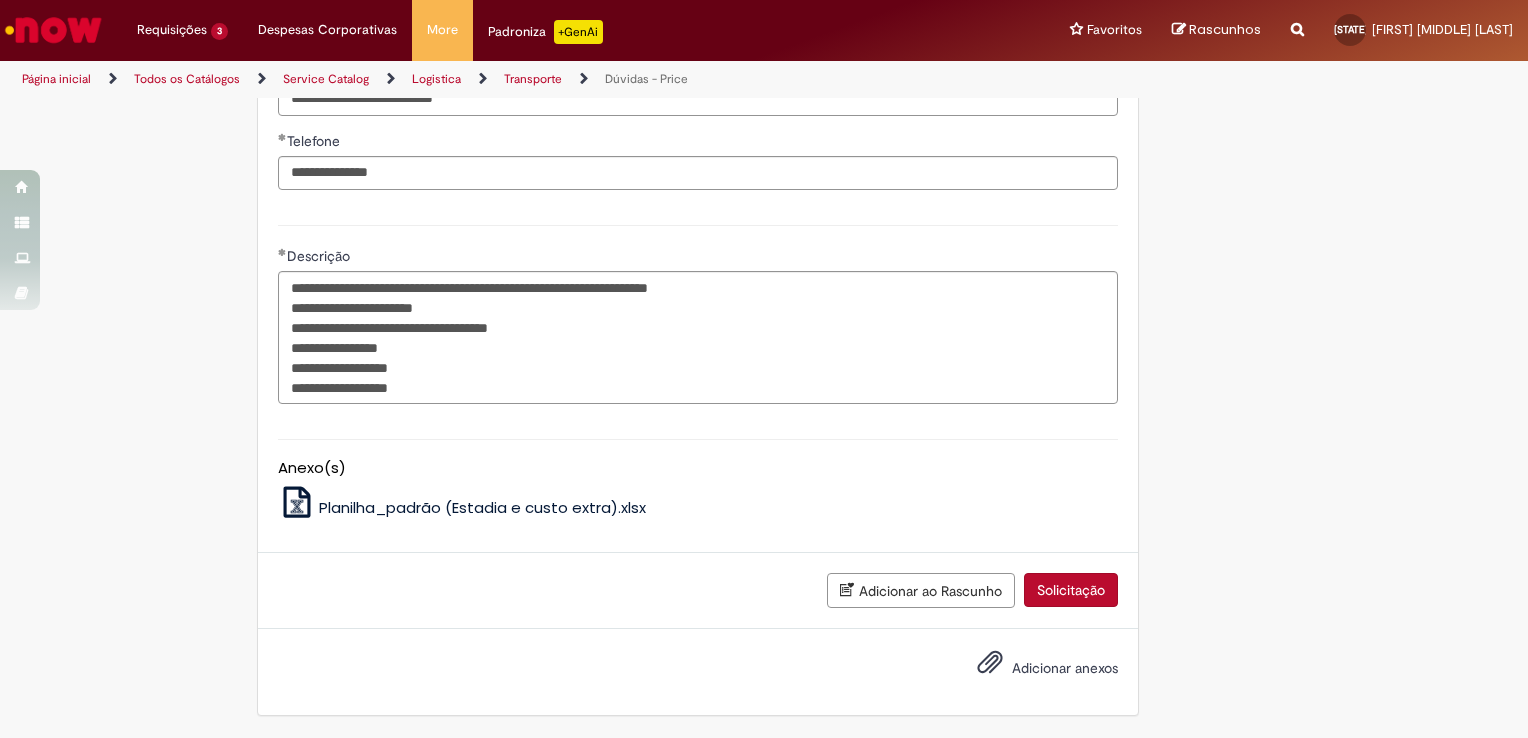 click on "Solicitação" at bounding box center [1071, 590] 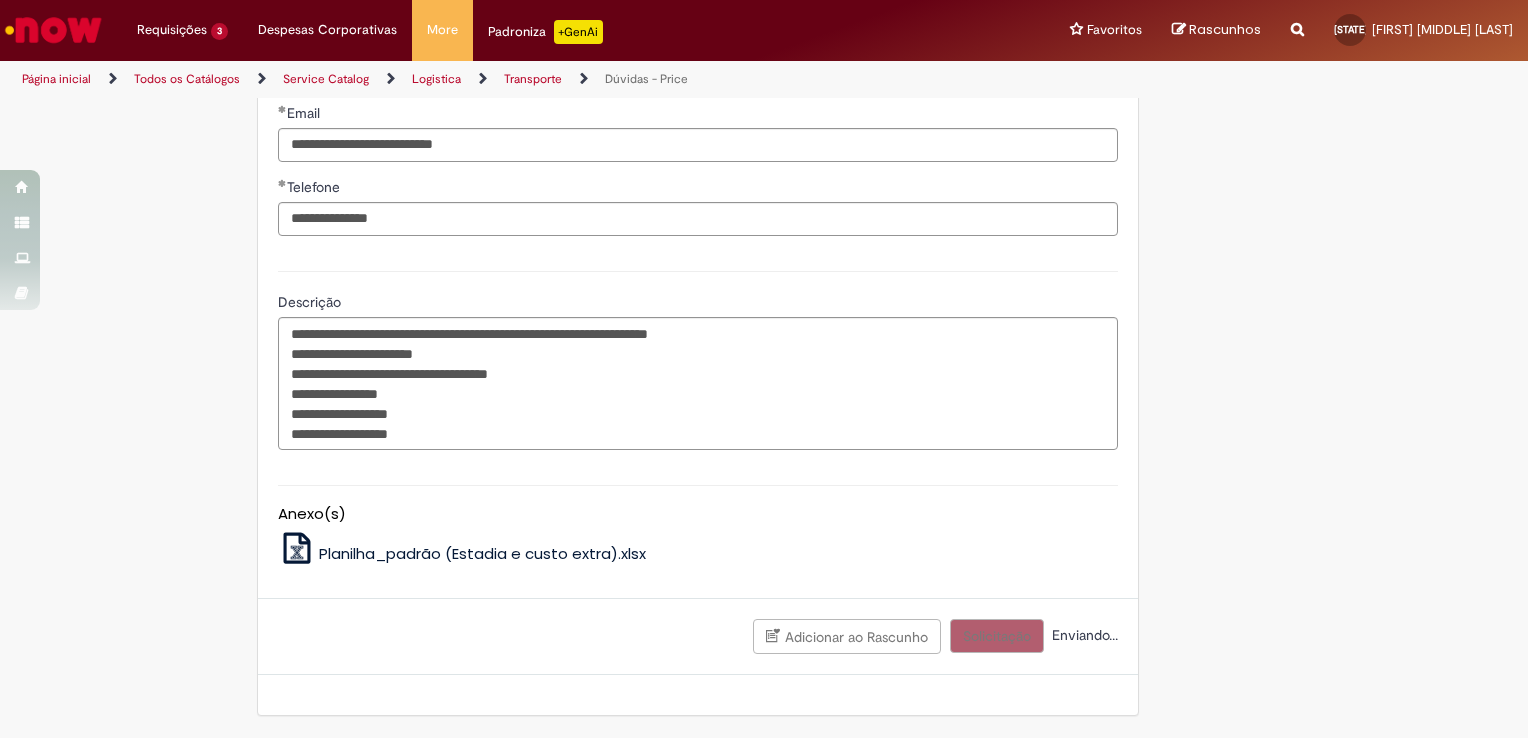 scroll, scrollTop: 1692, scrollLeft: 0, axis: vertical 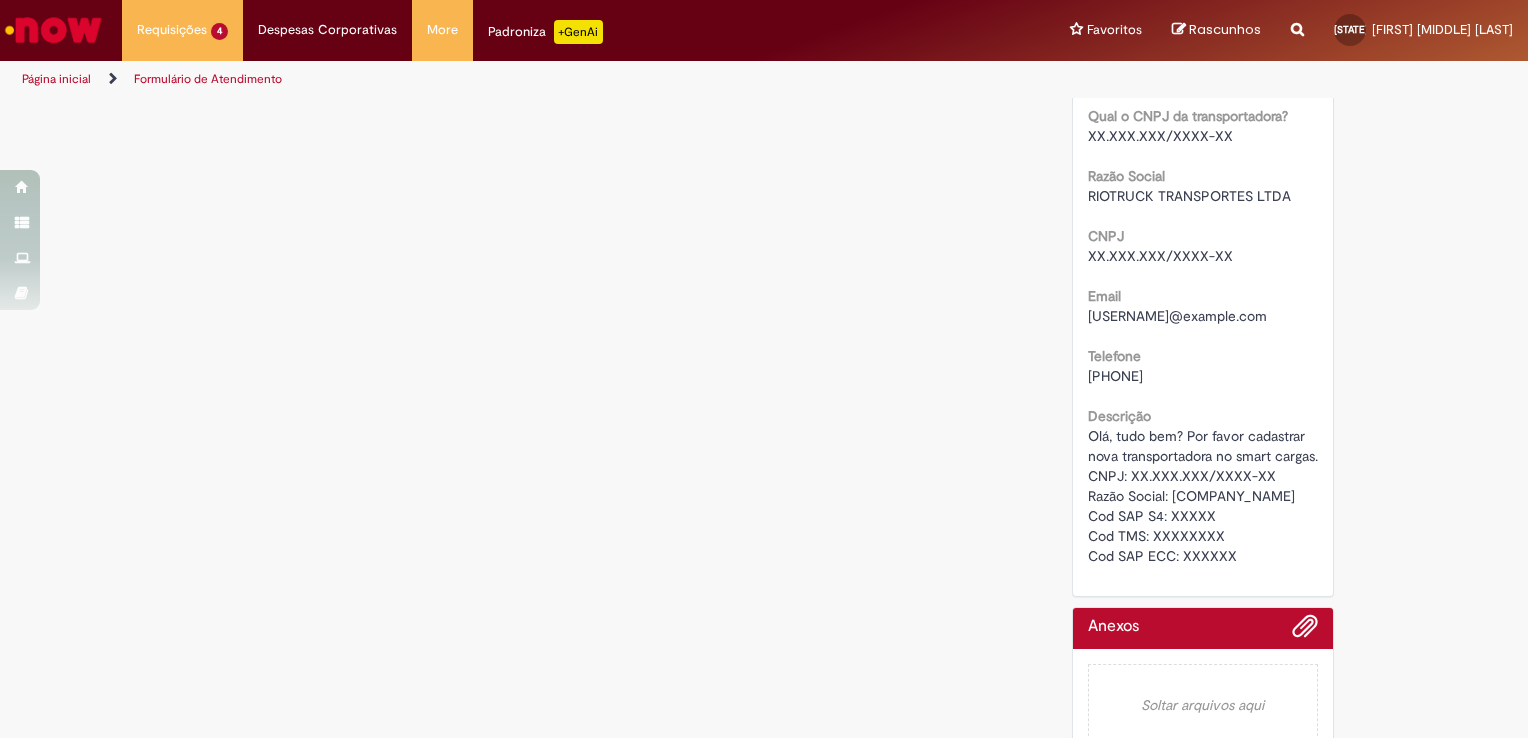 drag, startPoint x: 1200, startPoint y: 588, endPoint x: 1084, endPoint y: 486, distance: 154.46683 